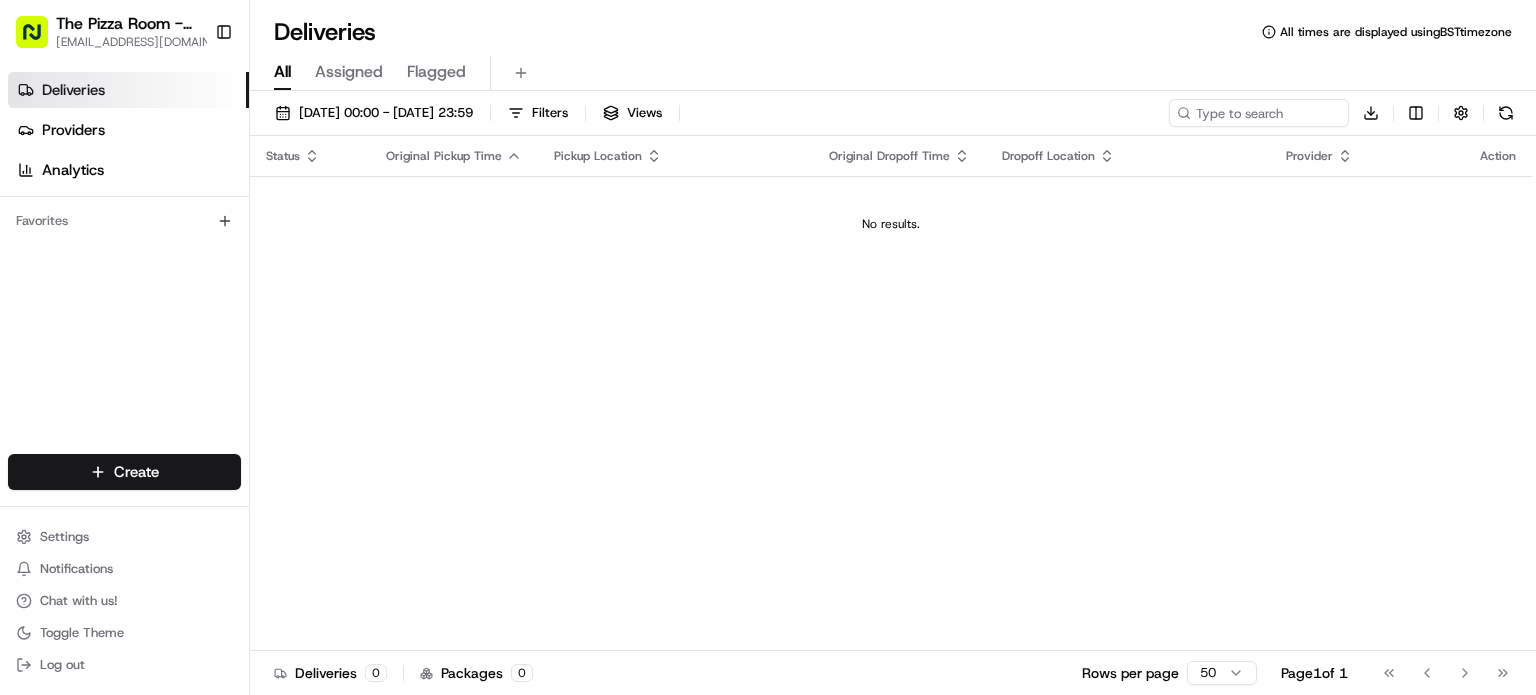 scroll, scrollTop: 0, scrollLeft: 0, axis: both 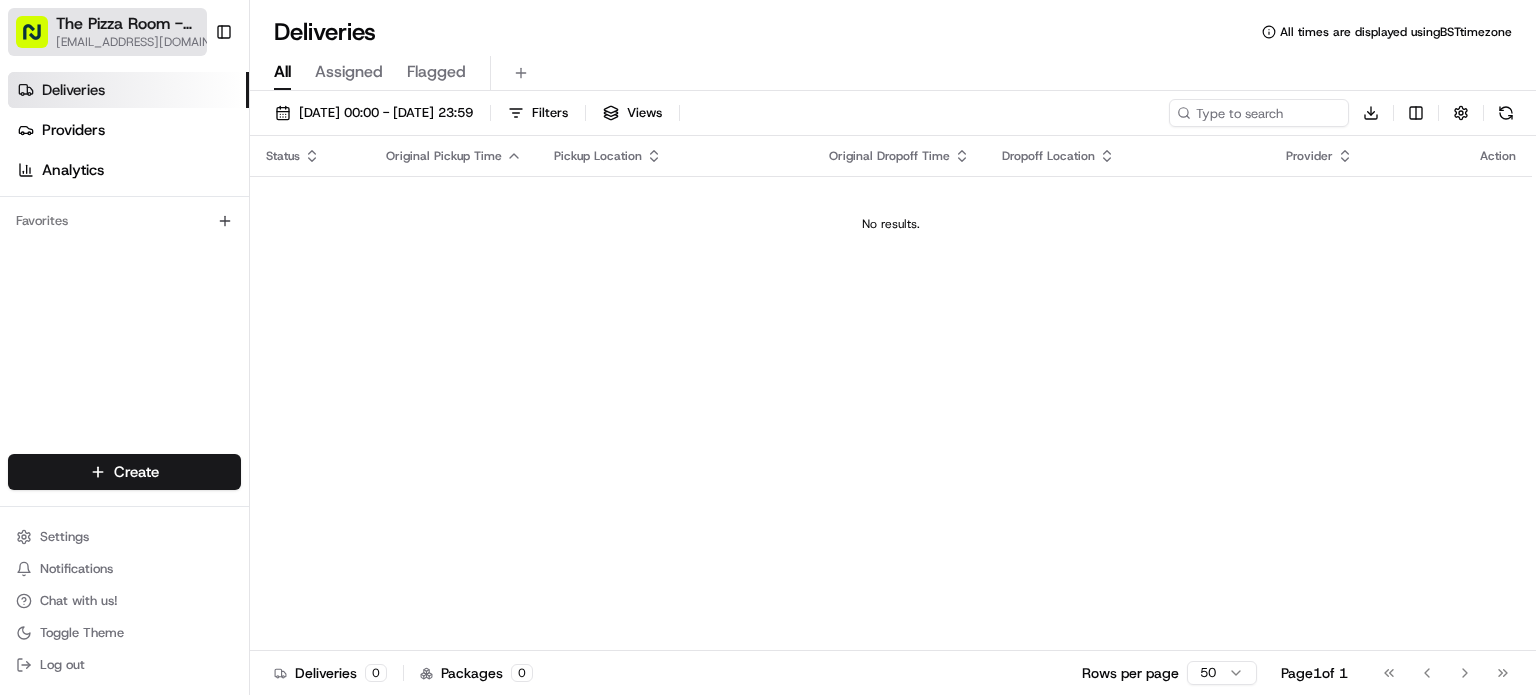 click on "[EMAIL_ADDRESS][DOMAIN_NAME]" at bounding box center (148, 42) 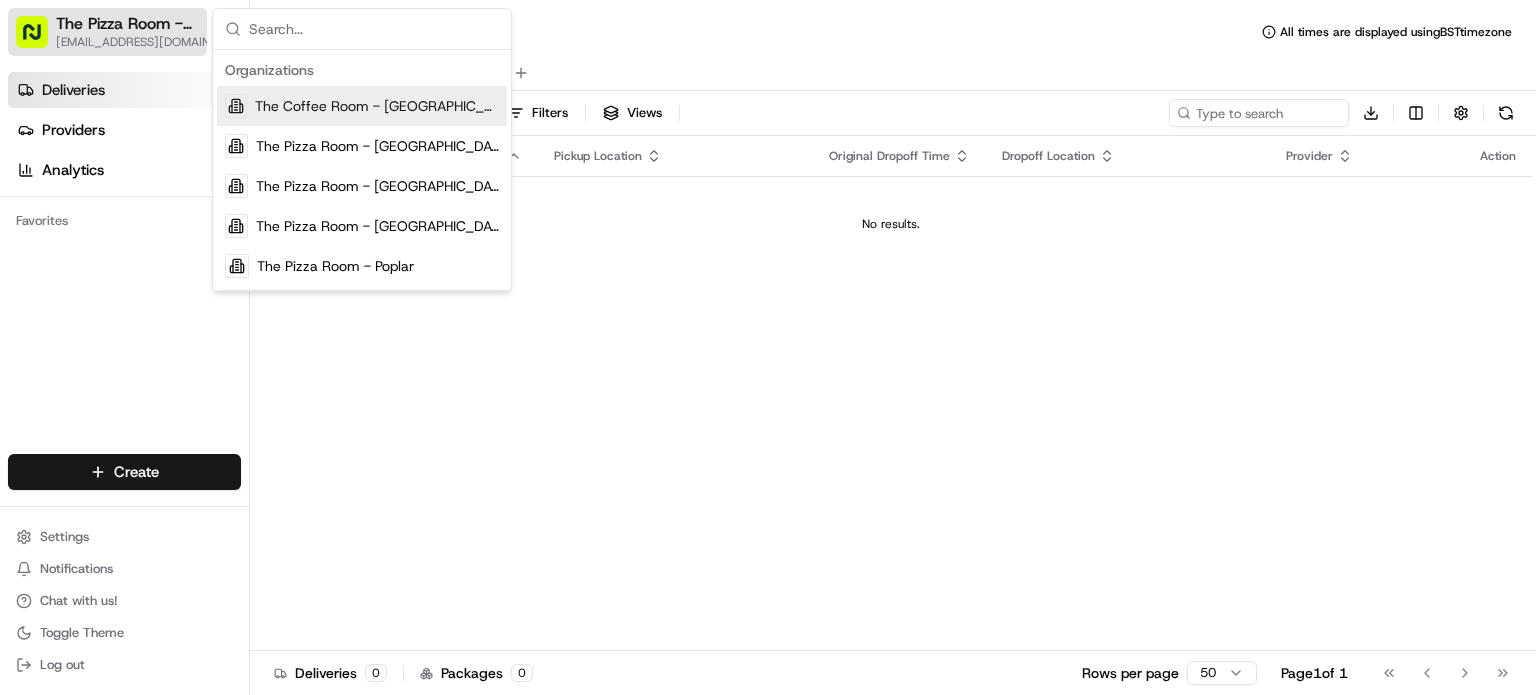click on "The Pizza Room - [GEOGRAPHIC_DATA]" at bounding box center (137, 24) 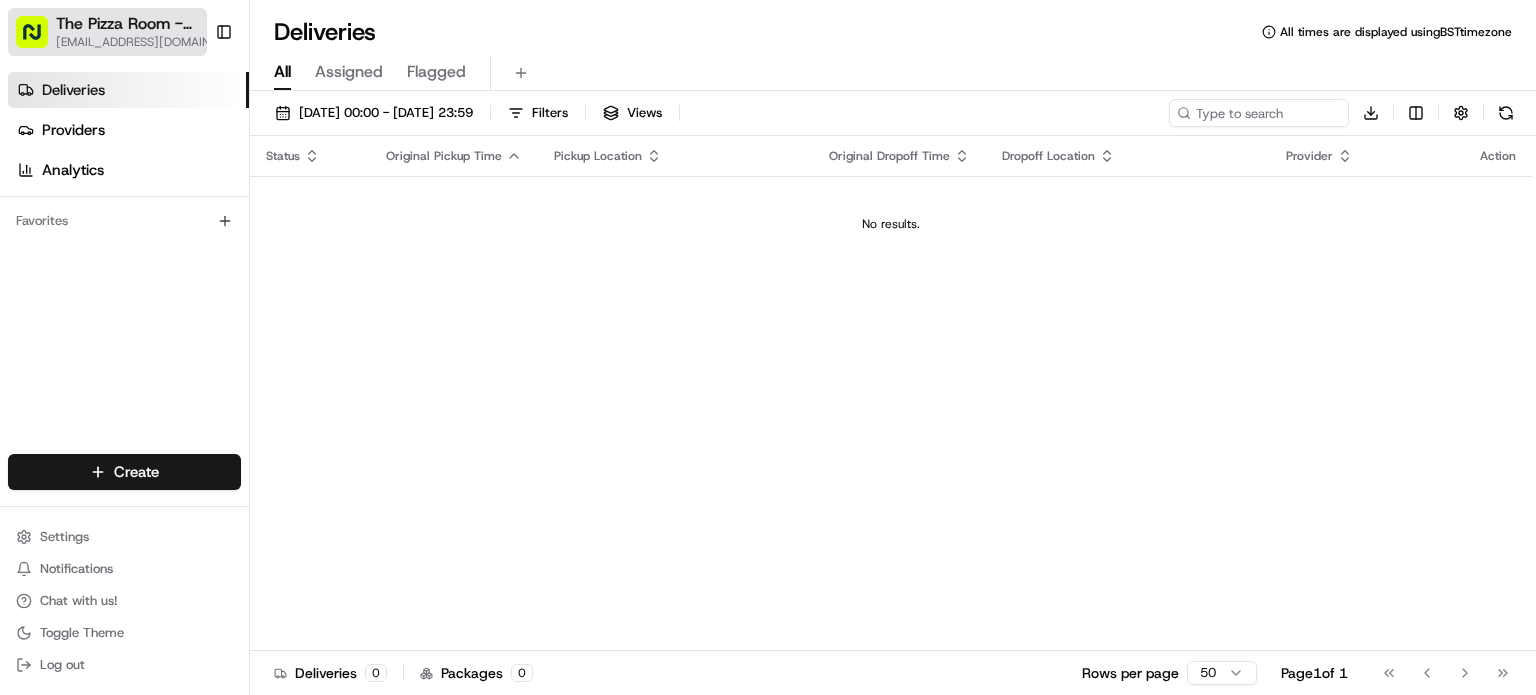 click on "The Pizza Room - [GEOGRAPHIC_DATA]" at bounding box center (137, 24) 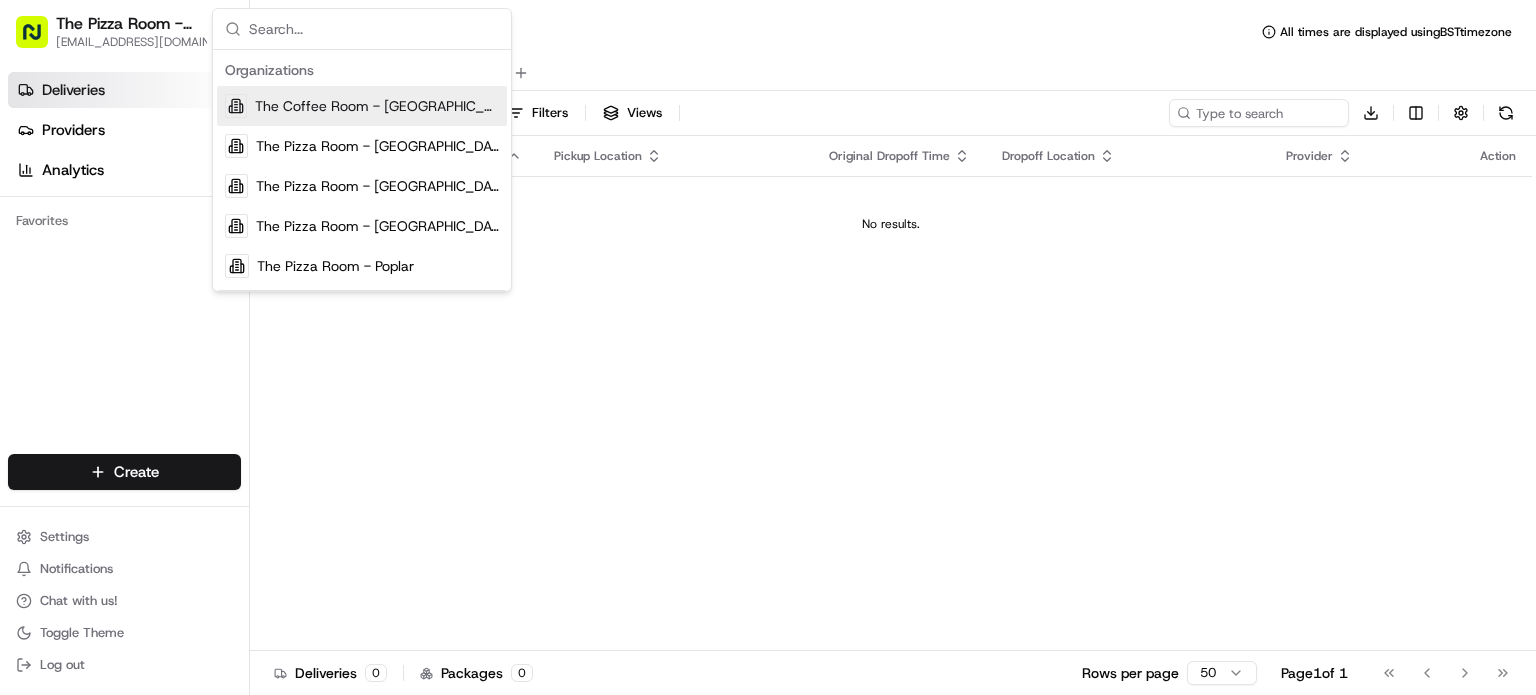 click on "Deliveries Providers Analytics Favorites" at bounding box center (124, 267) 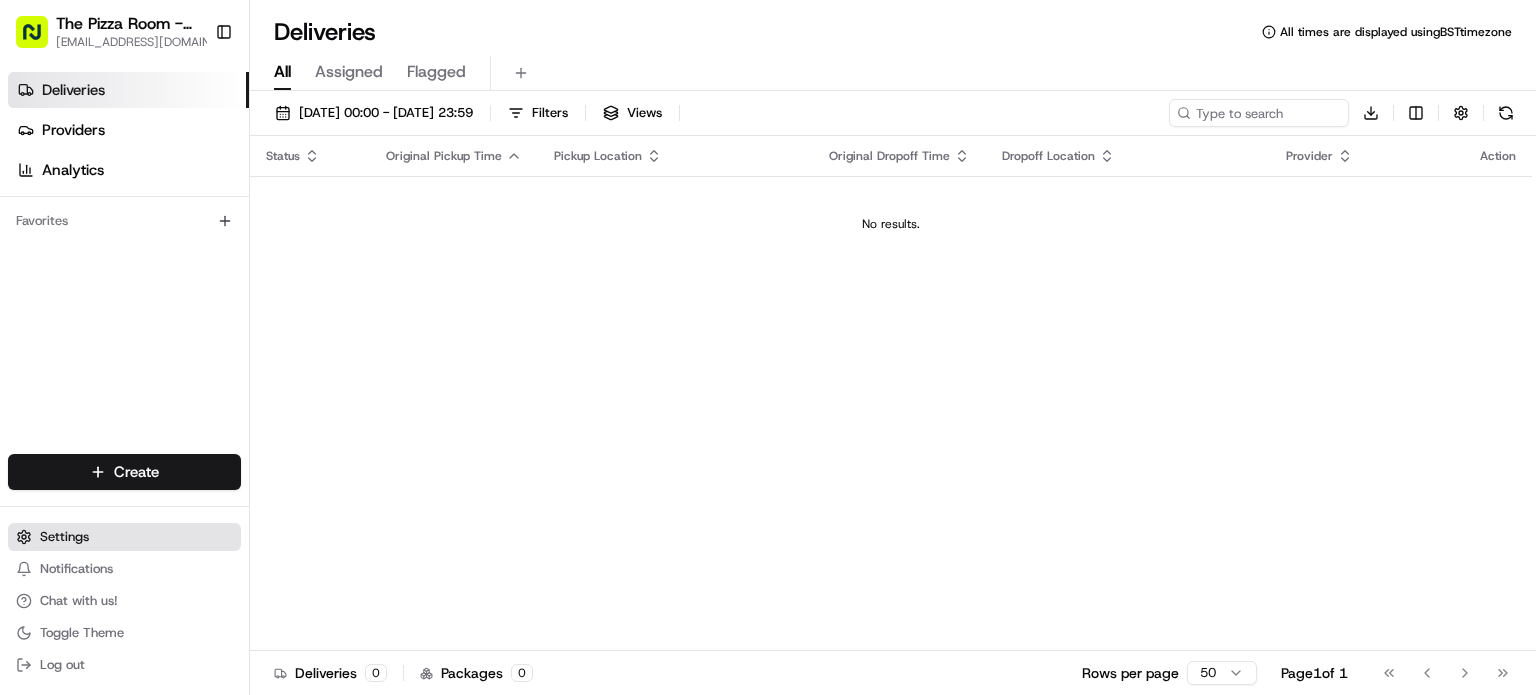 click on "Settings" at bounding box center (64, 537) 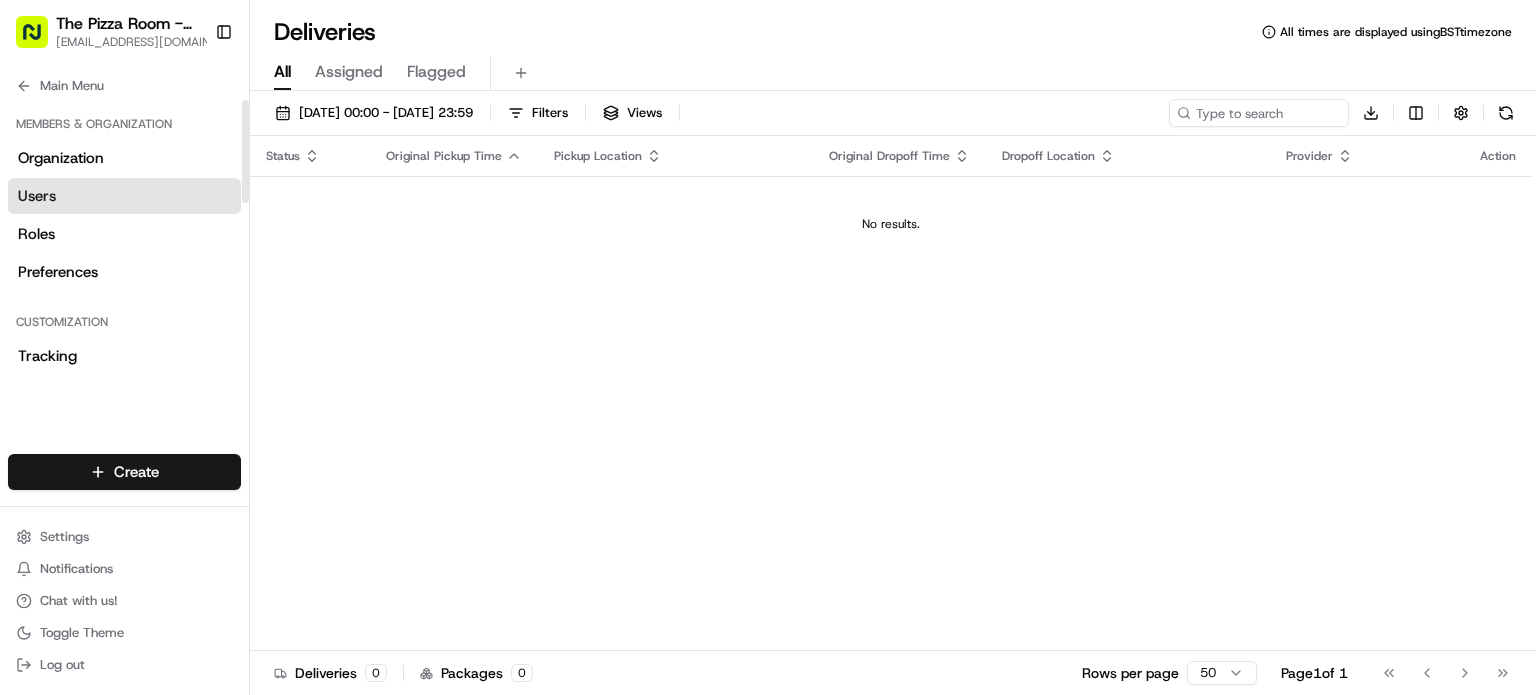 click on "Users" at bounding box center (37, 196) 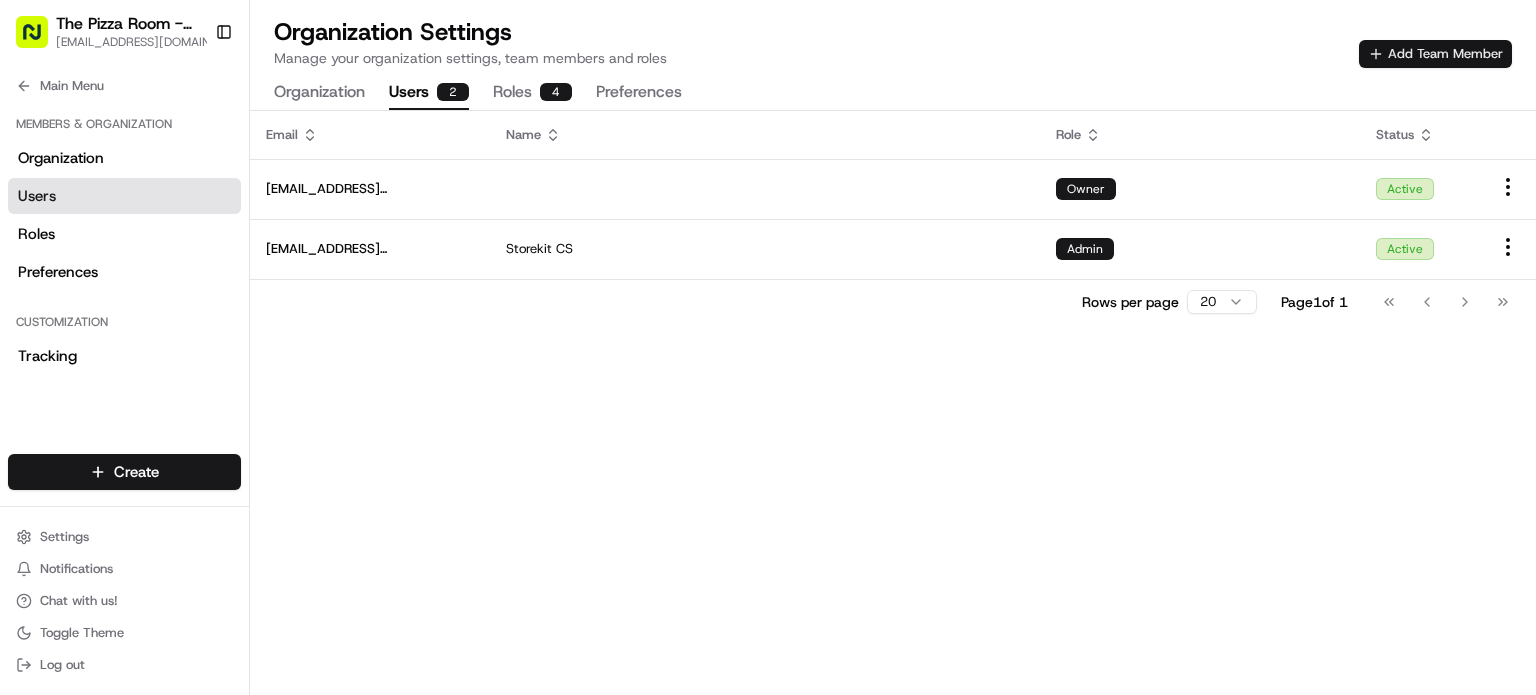 click on "Add Team Member" at bounding box center (1435, 54) 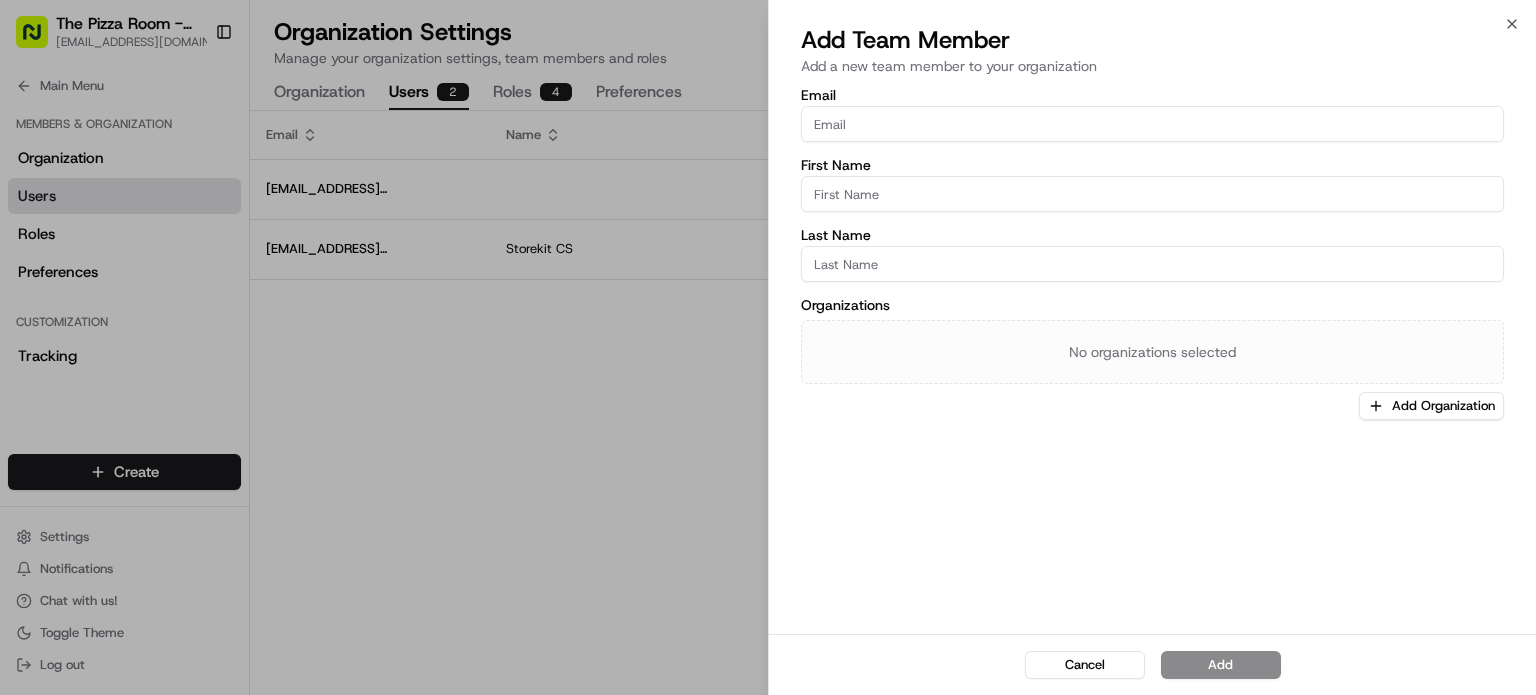 click on "Email" at bounding box center (1152, 124) 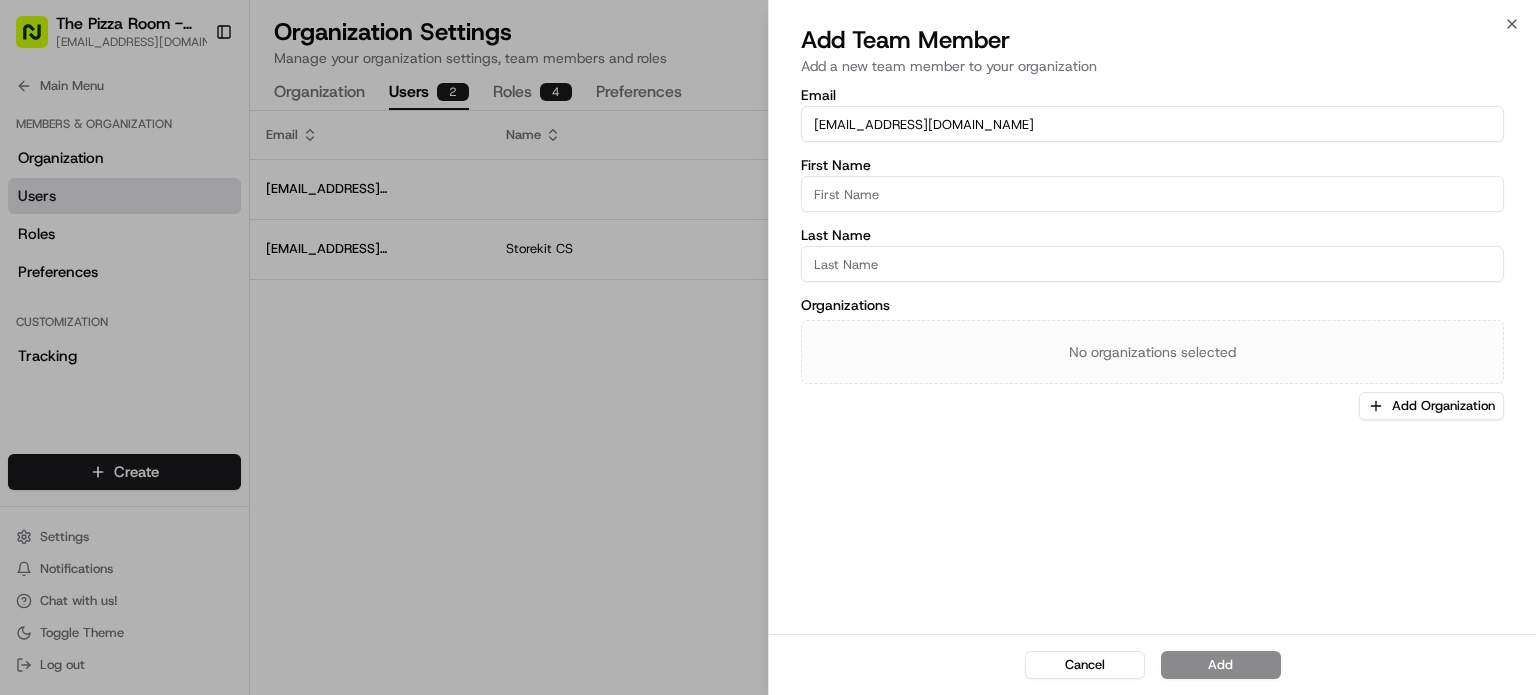 type on "[PERSON_NAME]" 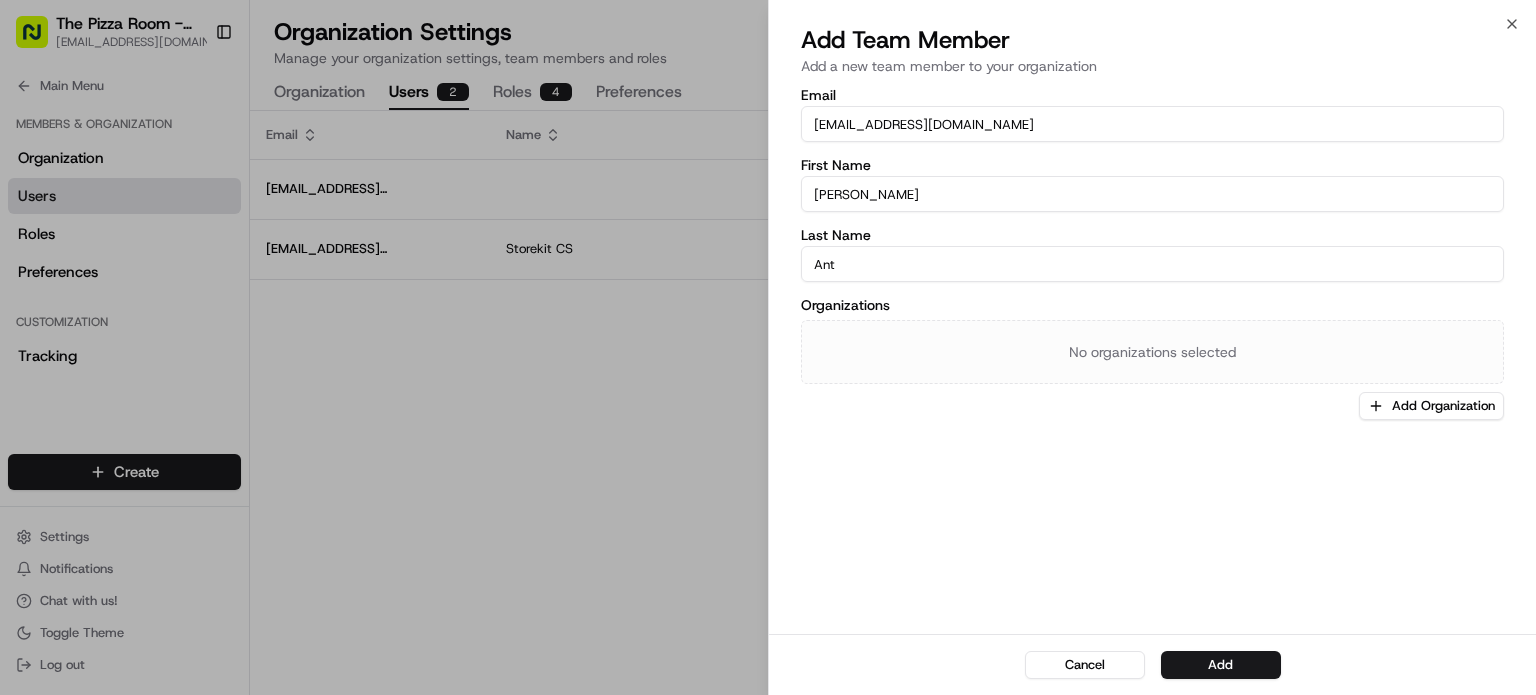 click on "Ant" at bounding box center (1152, 264) 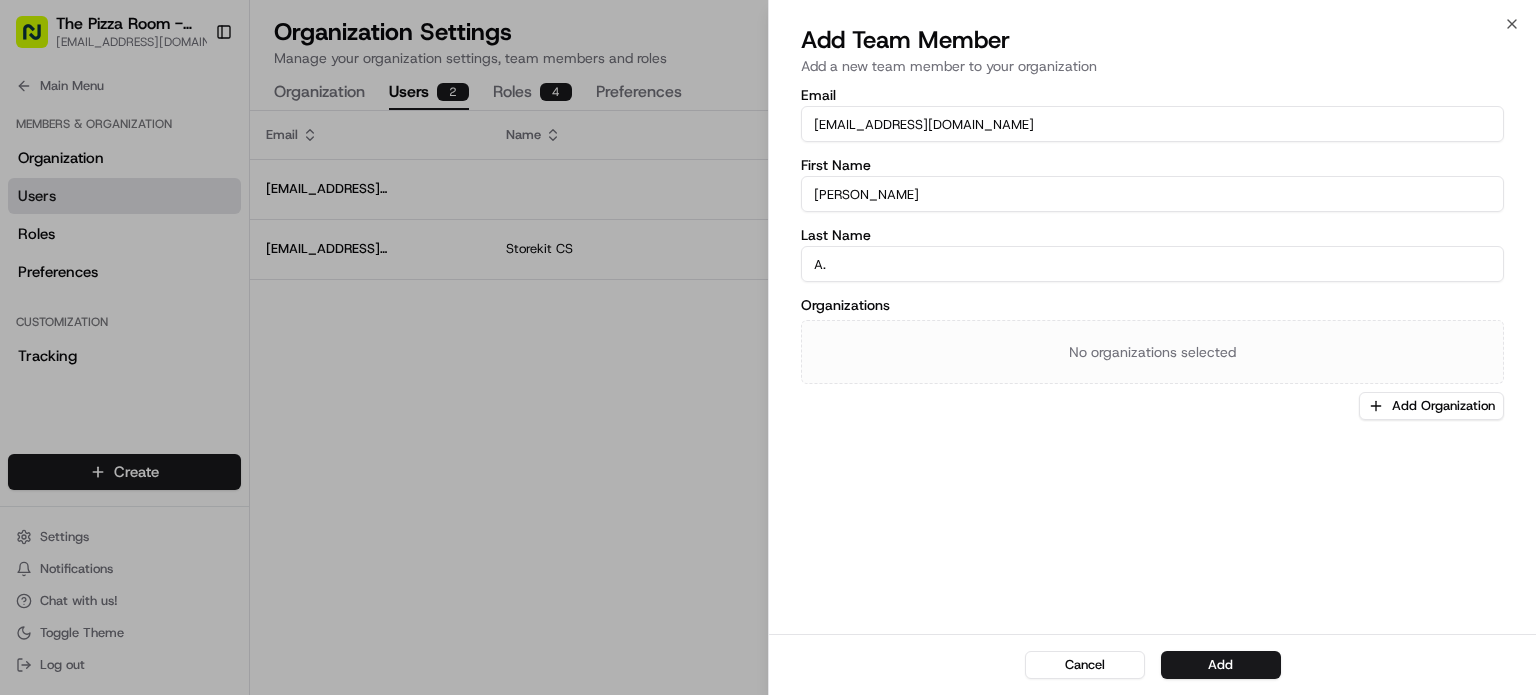 type on "A." 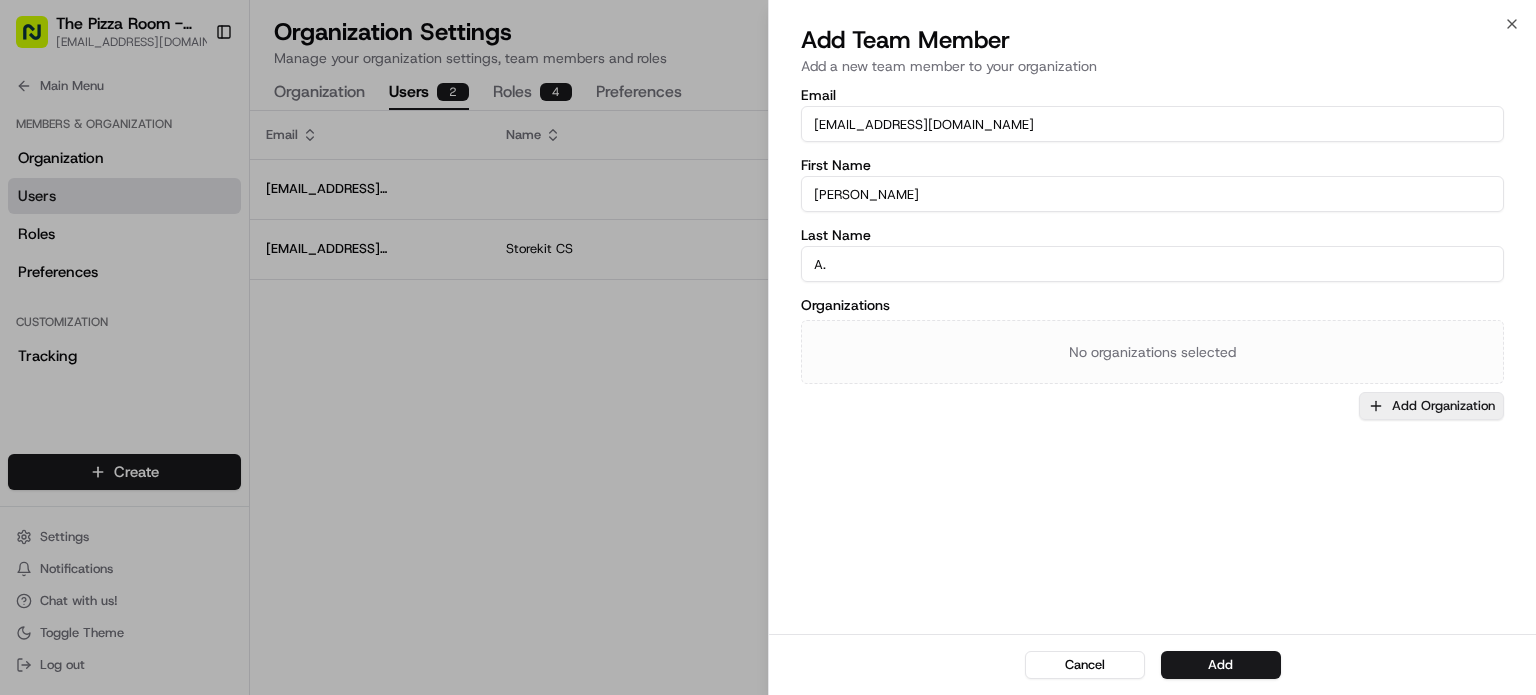 click on "Add Organization" at bounding box center (1431, 406) 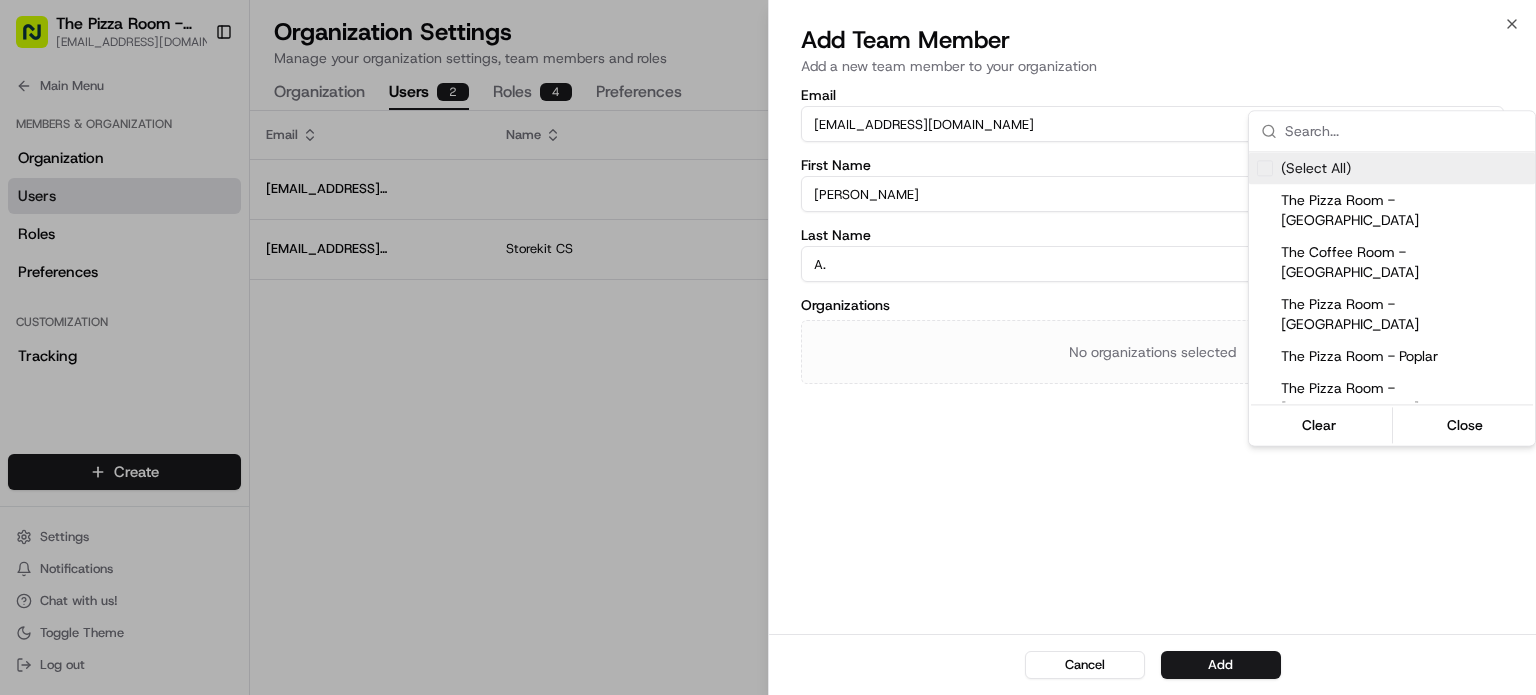 click on "(Select All)" at bounding box center [1316, 168] 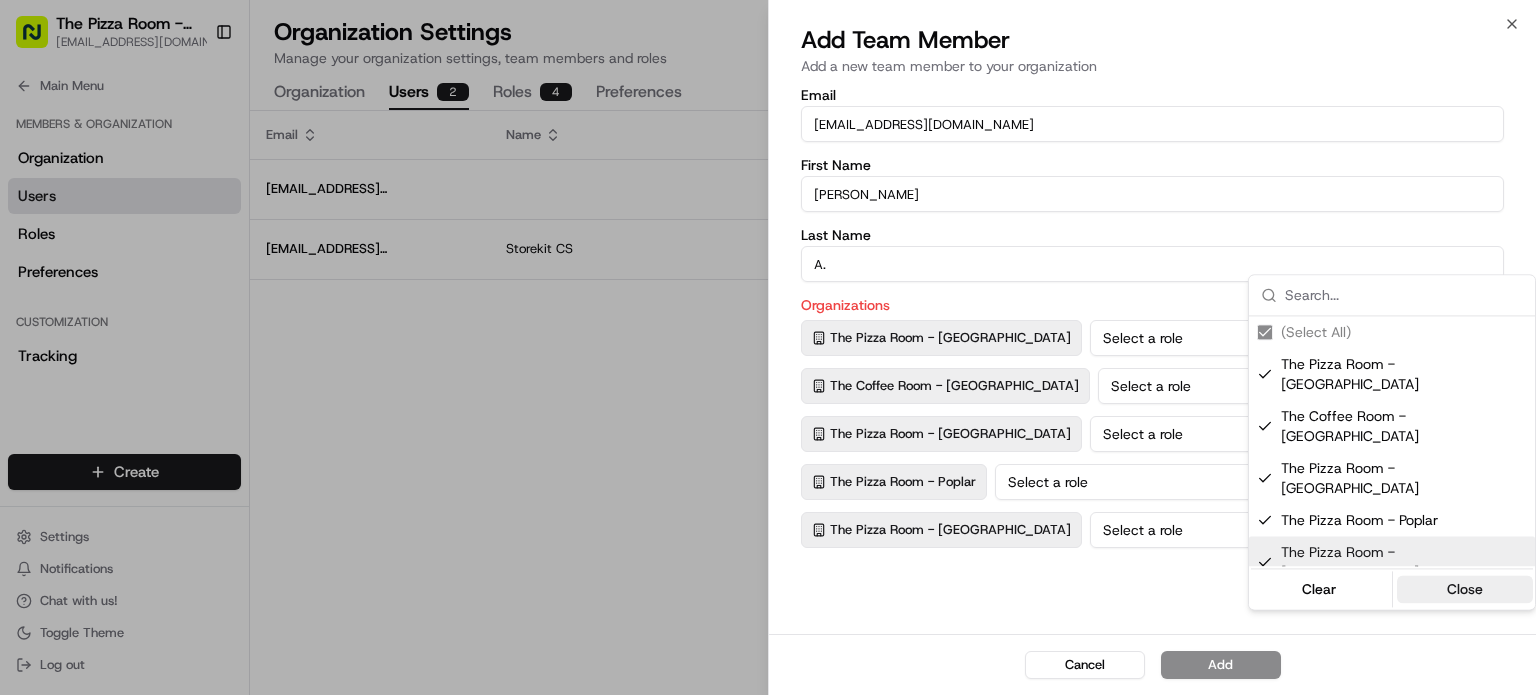 click on "Close" at bounding box center (1465, 589) 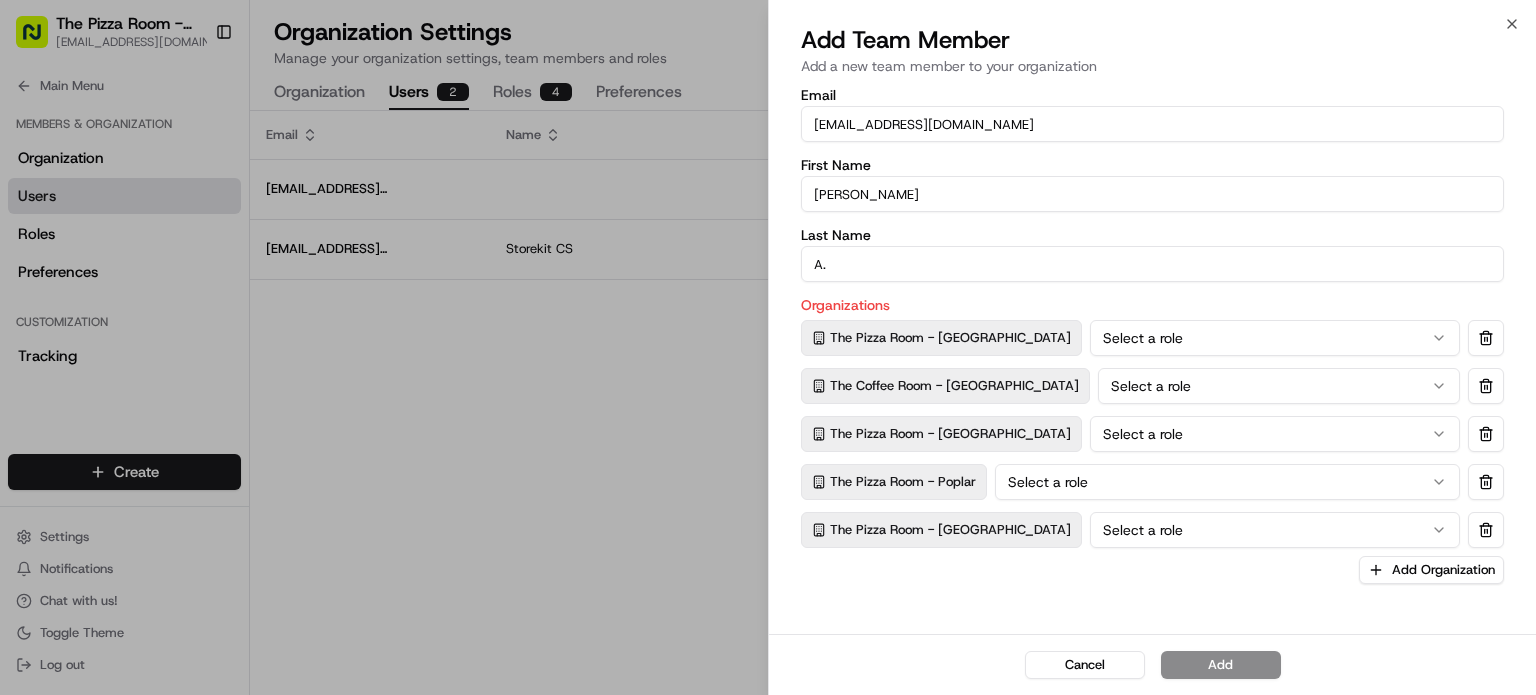click on "Select a role" at bounding box center (1275, 338) 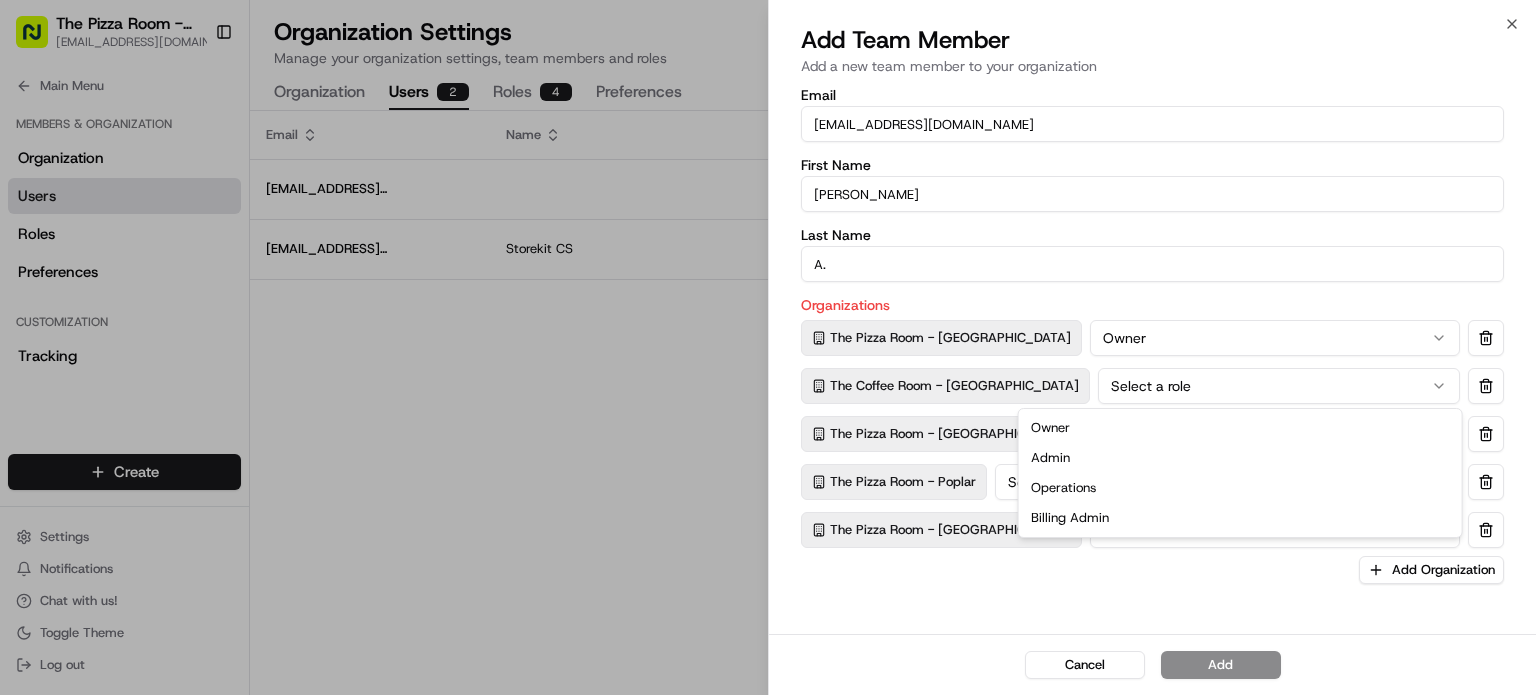 click on "Select a role" at bounding box center [1279, 386] 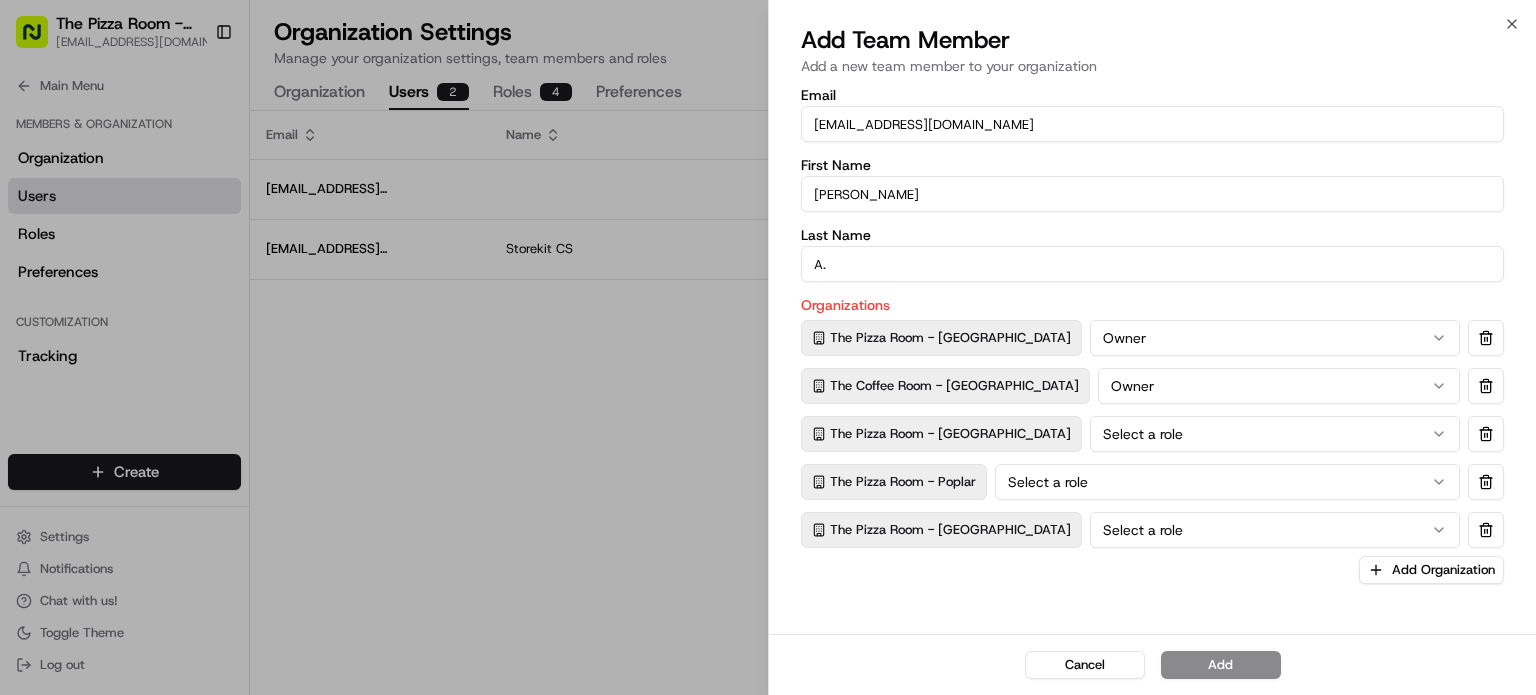 click on "Select a role" at bounding box center [1275, 434] 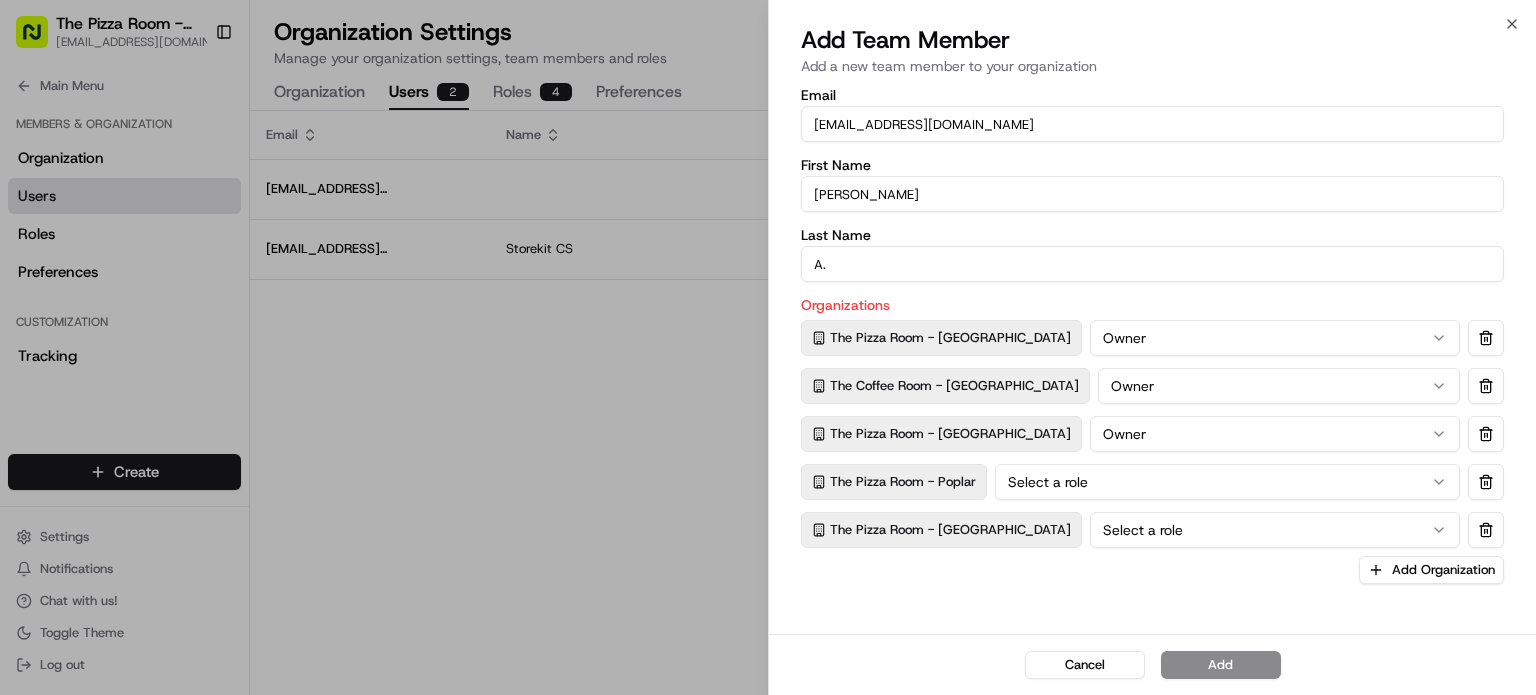 click on "Select a role" at bounding box center [1227, 482] 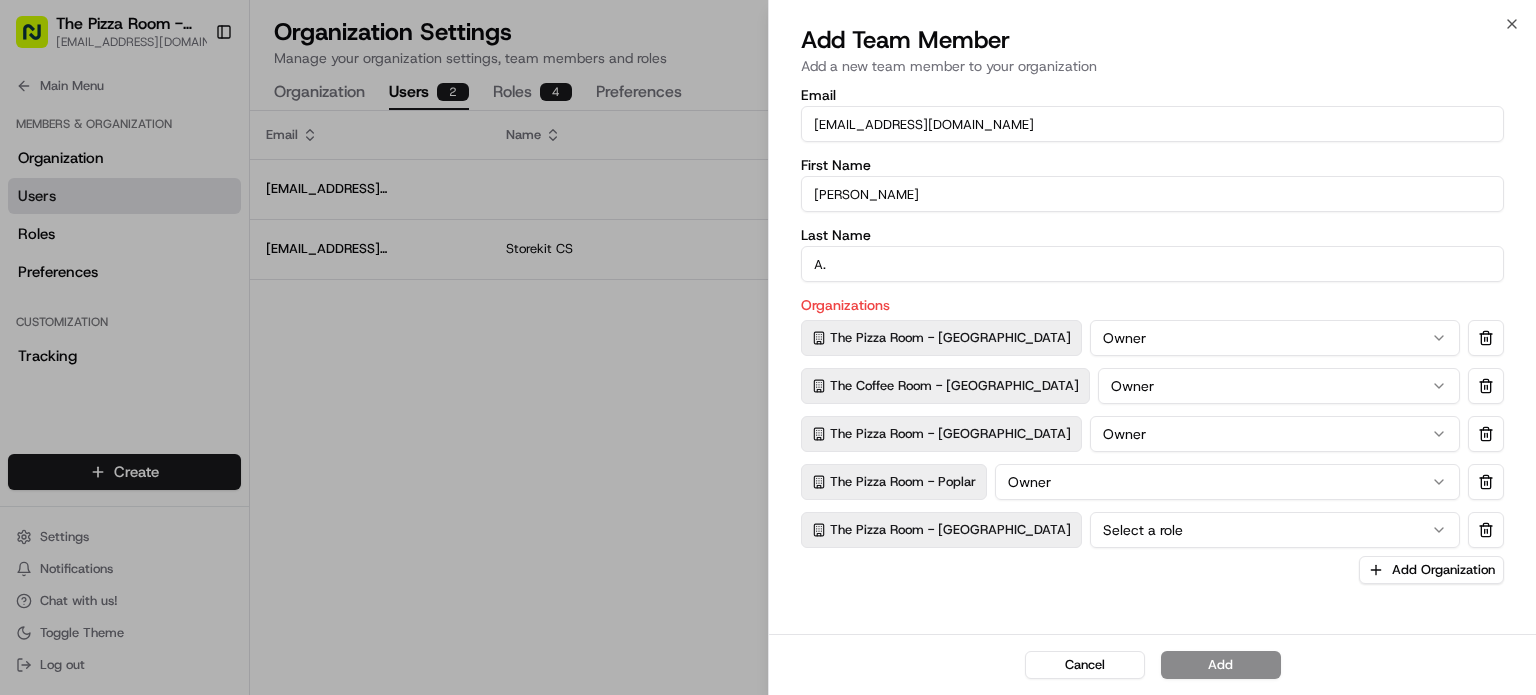 click on "Select a role" at bounding box center (1275, 530) 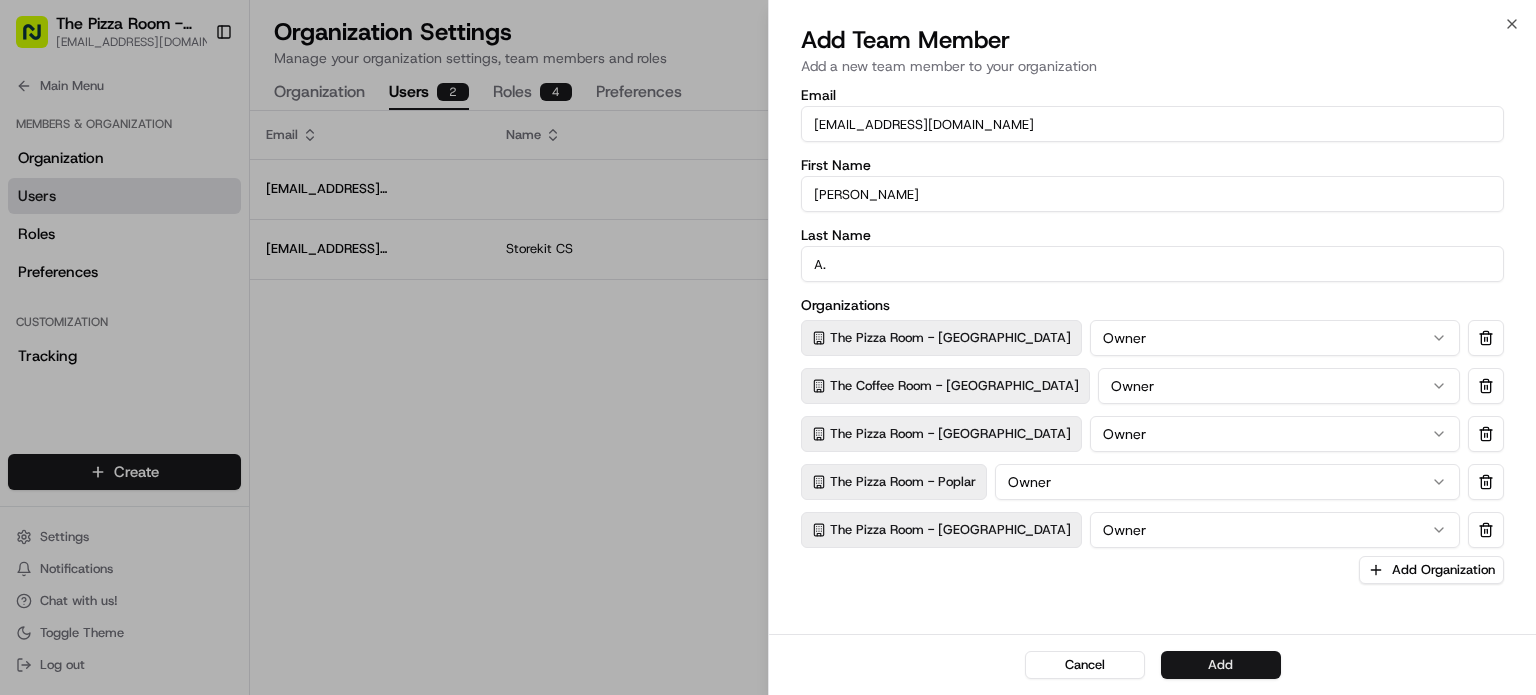 click on "Add" at bounding box center [1221, 665] 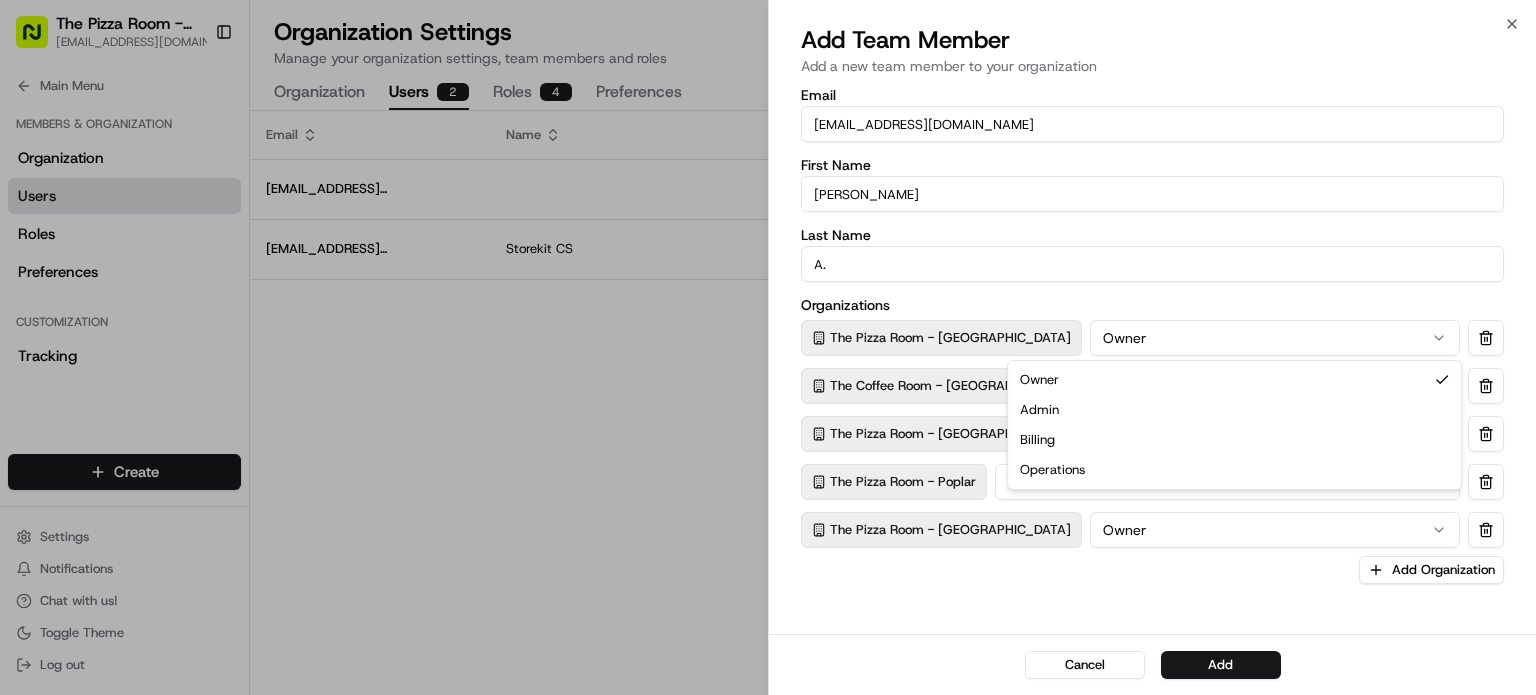click on "Owner" at bounding box center [1275, 338] 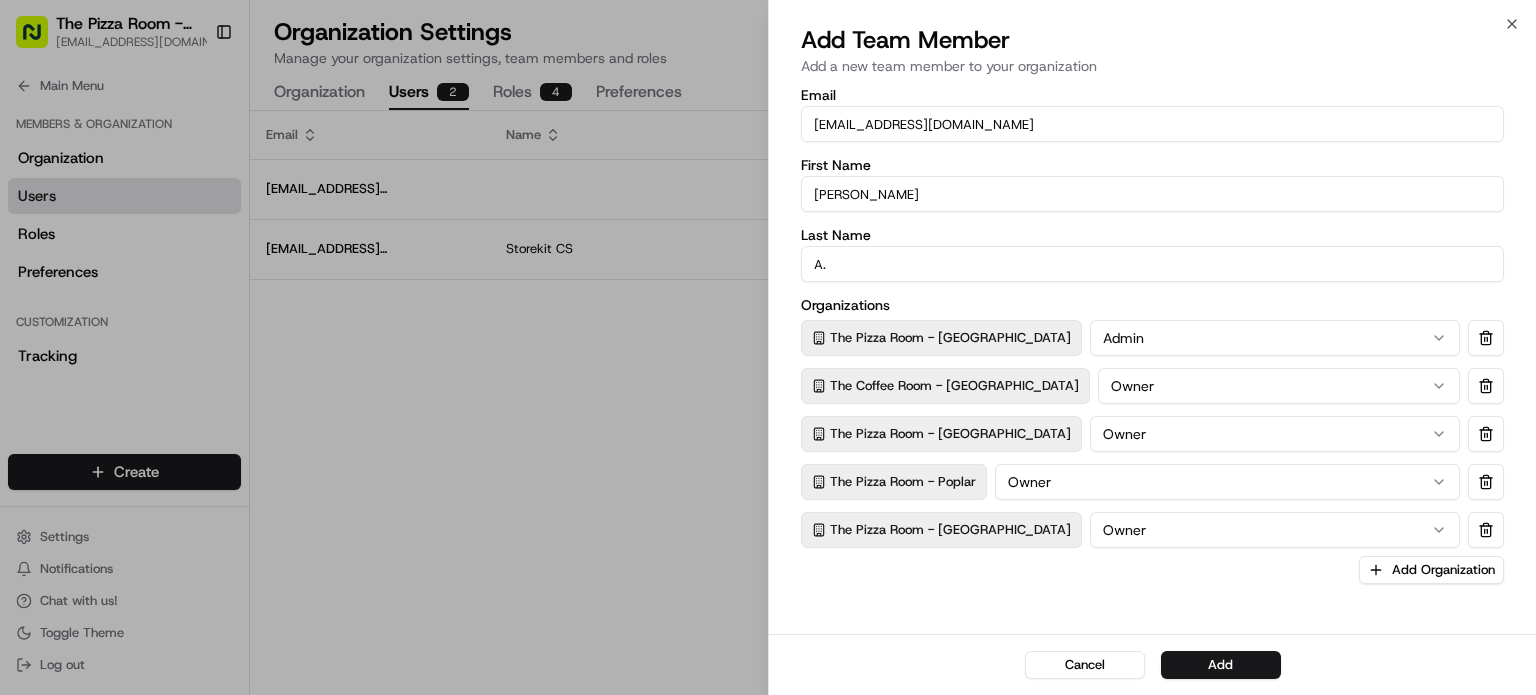 click on "Owner" at bounding box center (1279, 386) 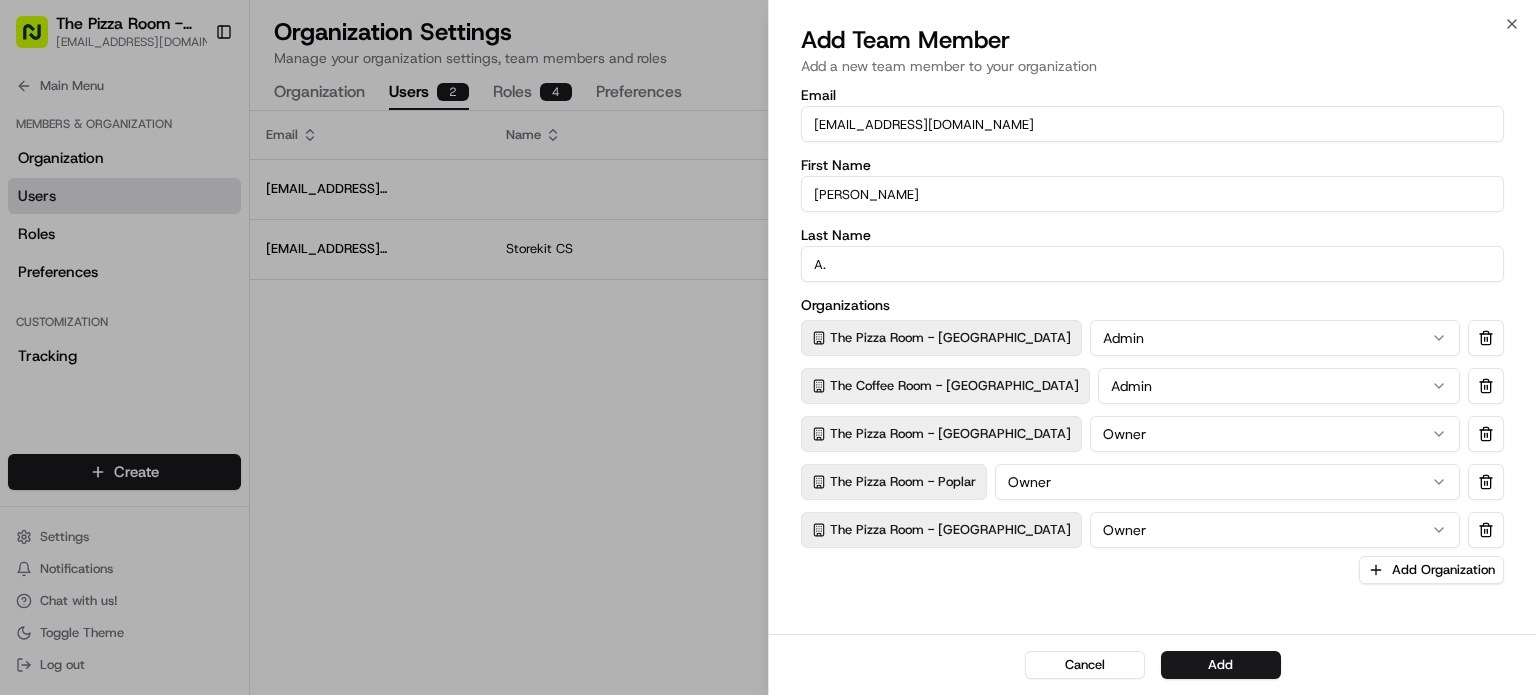 click on "Owner" at bounding box center [1275, 434] 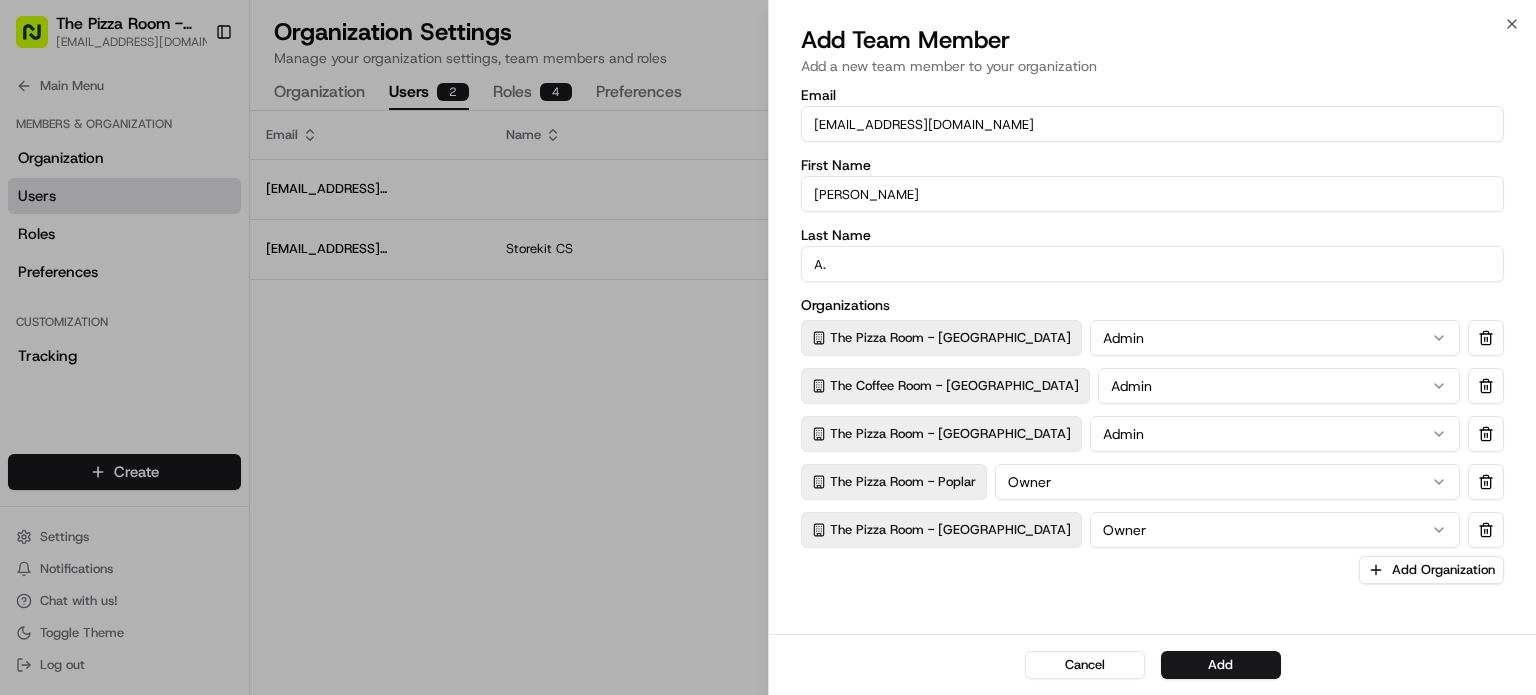 click on "The Pizza Room - Poplar Owner" at bounding box center [1152, 482] 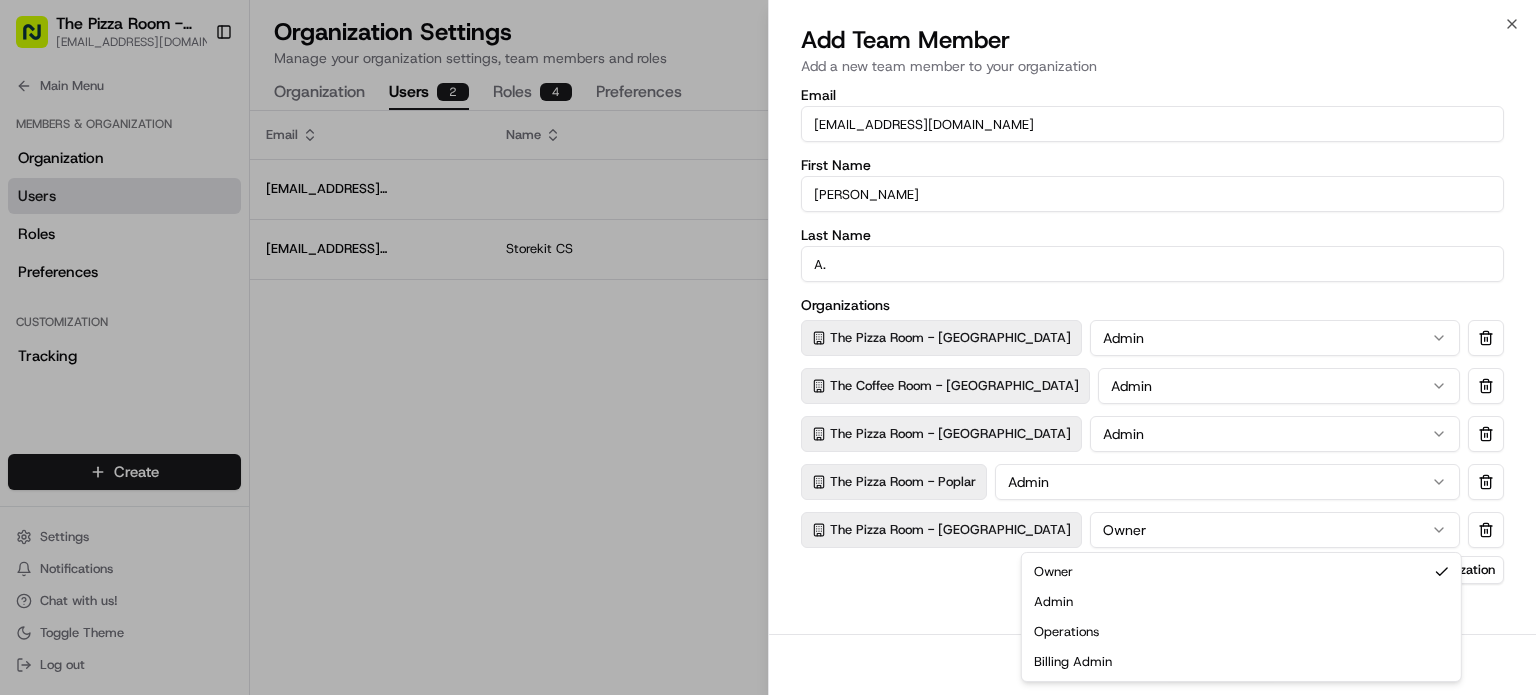 click on "Owner" at bounding box center [1275, 530] 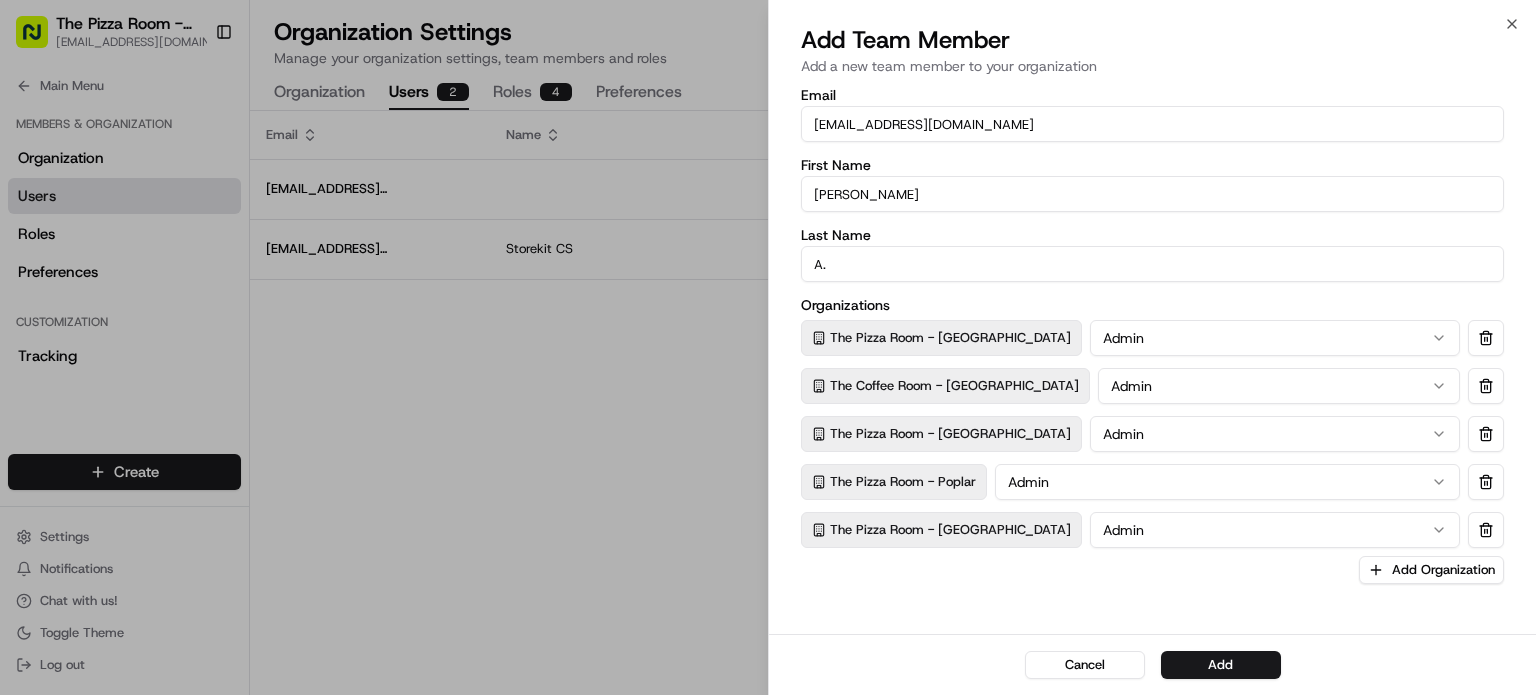 type 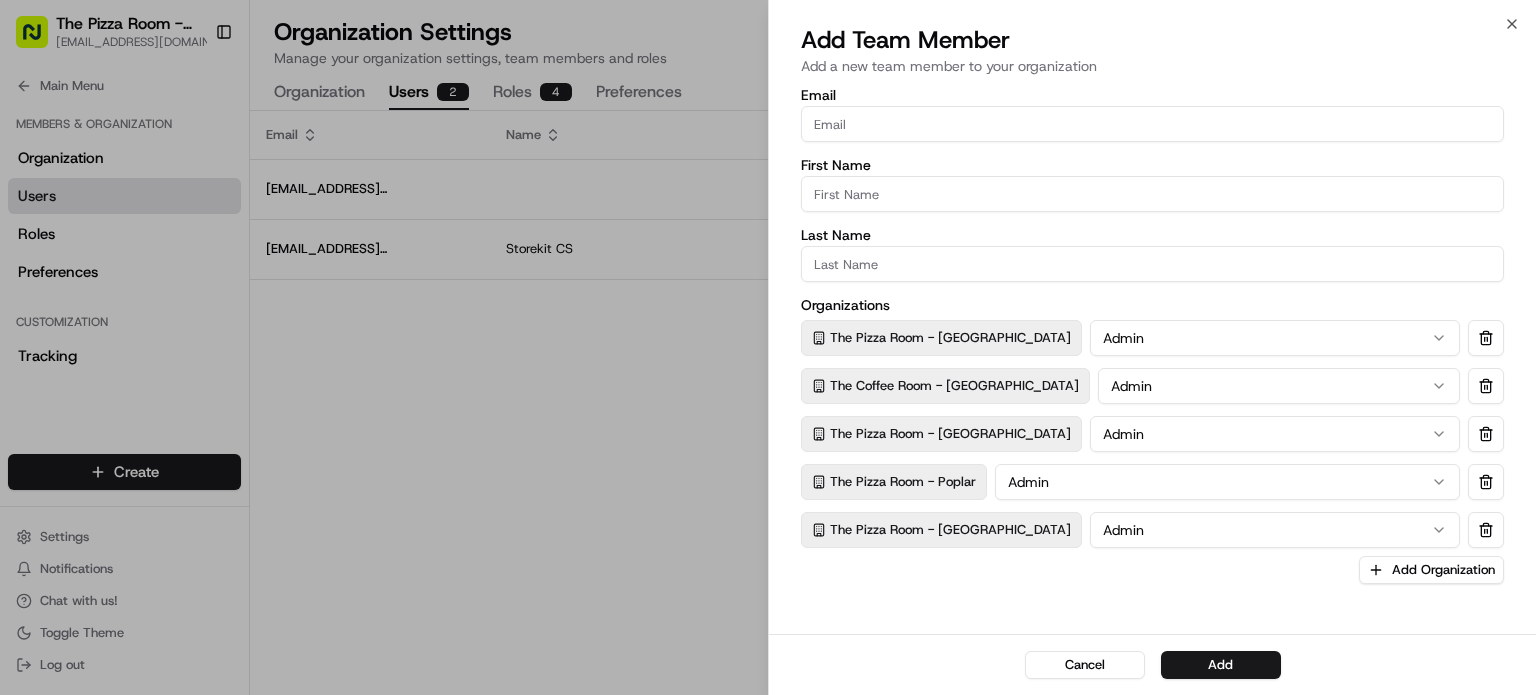 click at bounding box center (768, 347) 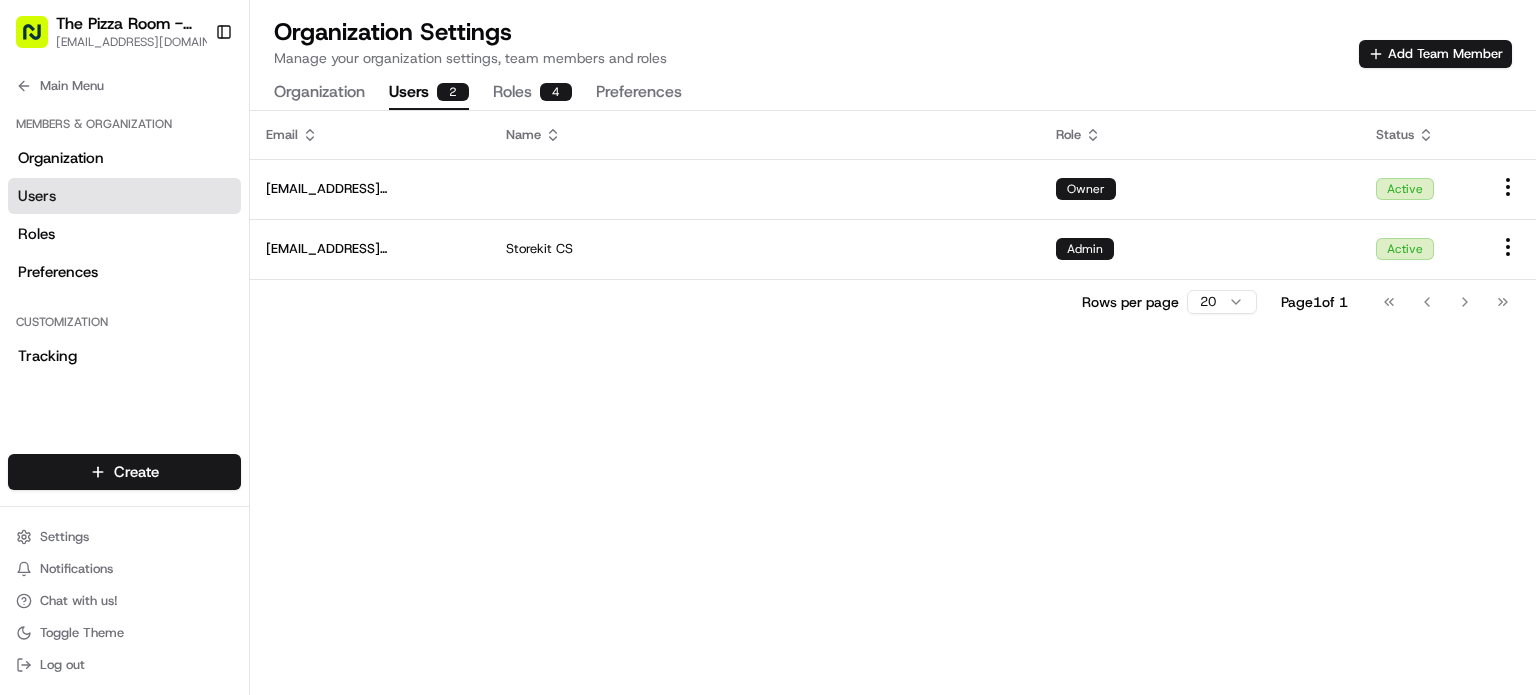click on "Organization" at bounding box center [319, 93] 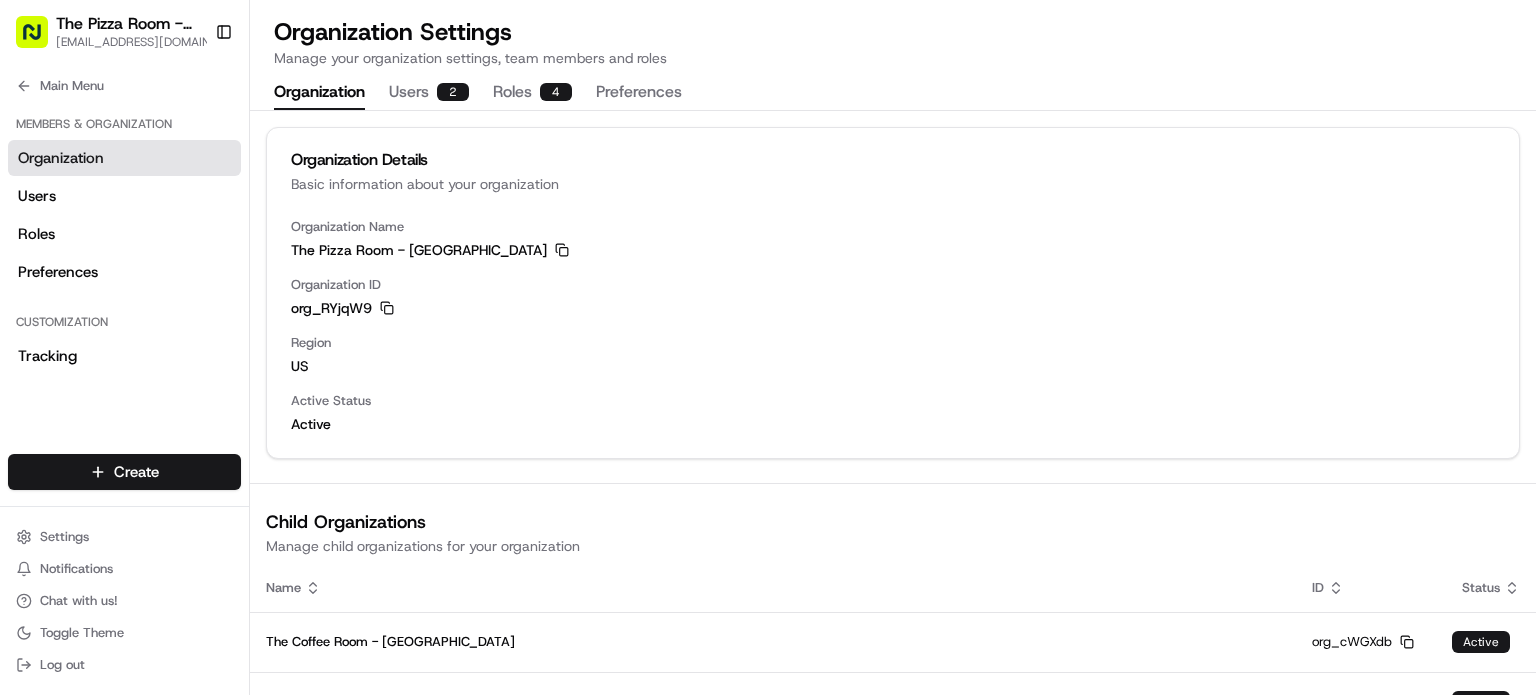click on "Users 2" at bounding box center (429, 93) 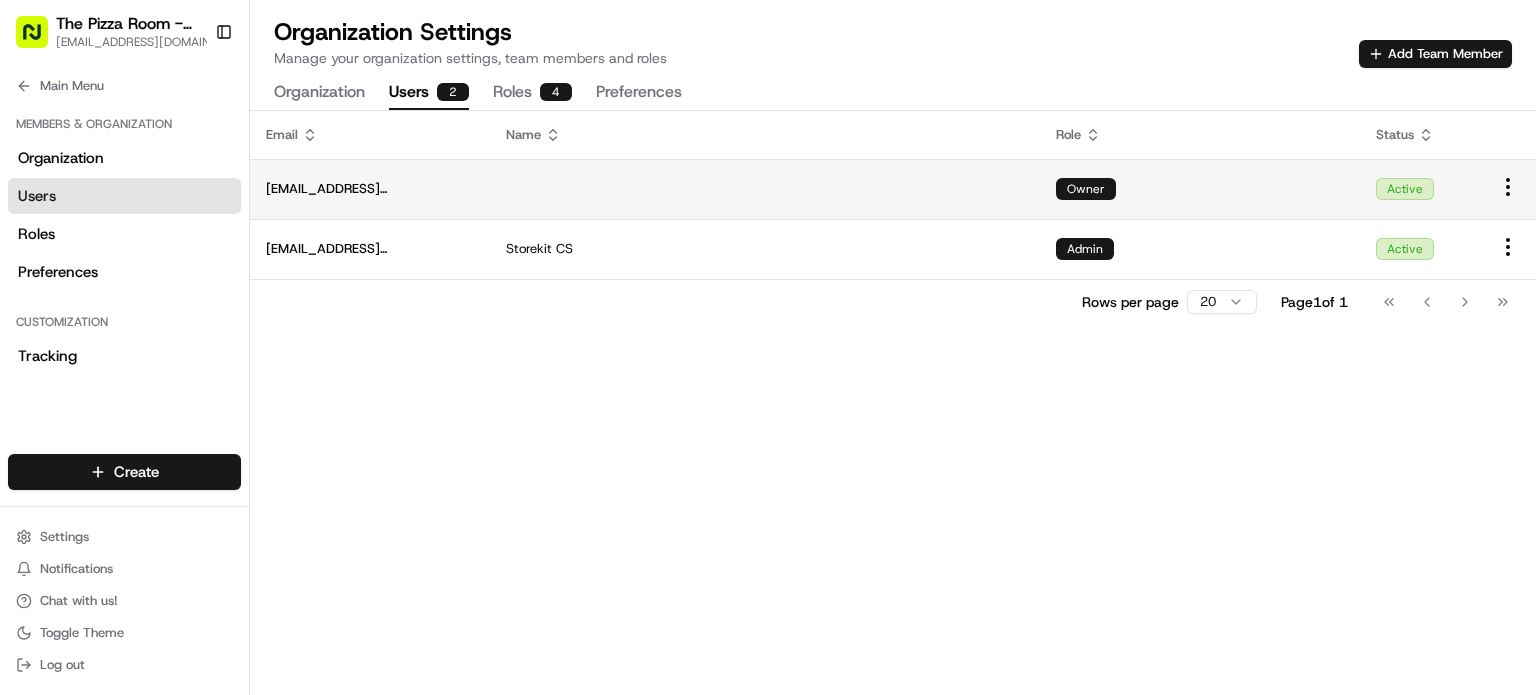 click at bounding box center (765, 189) 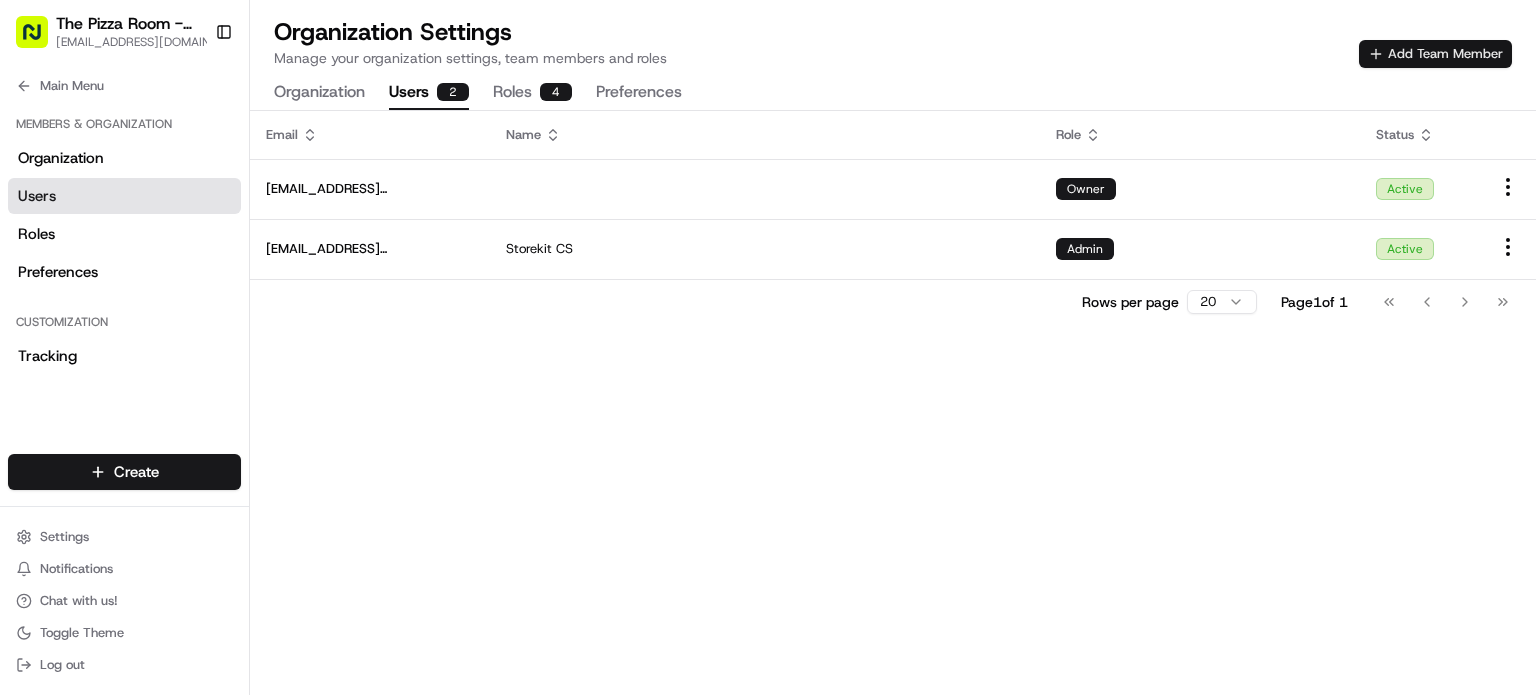 click on "Add Team Member" at bounding box center (1435, 54) 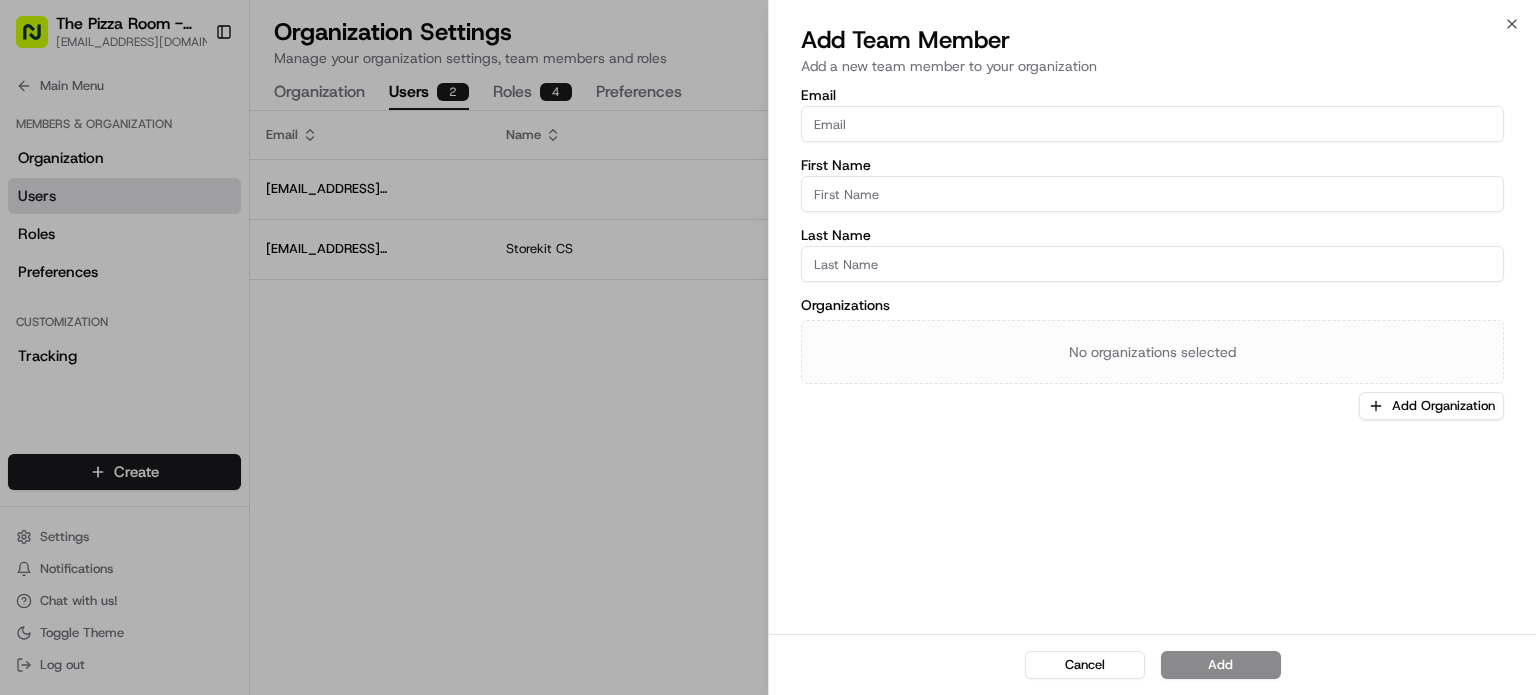 click on "Email" at bounding box center [1152, 124] 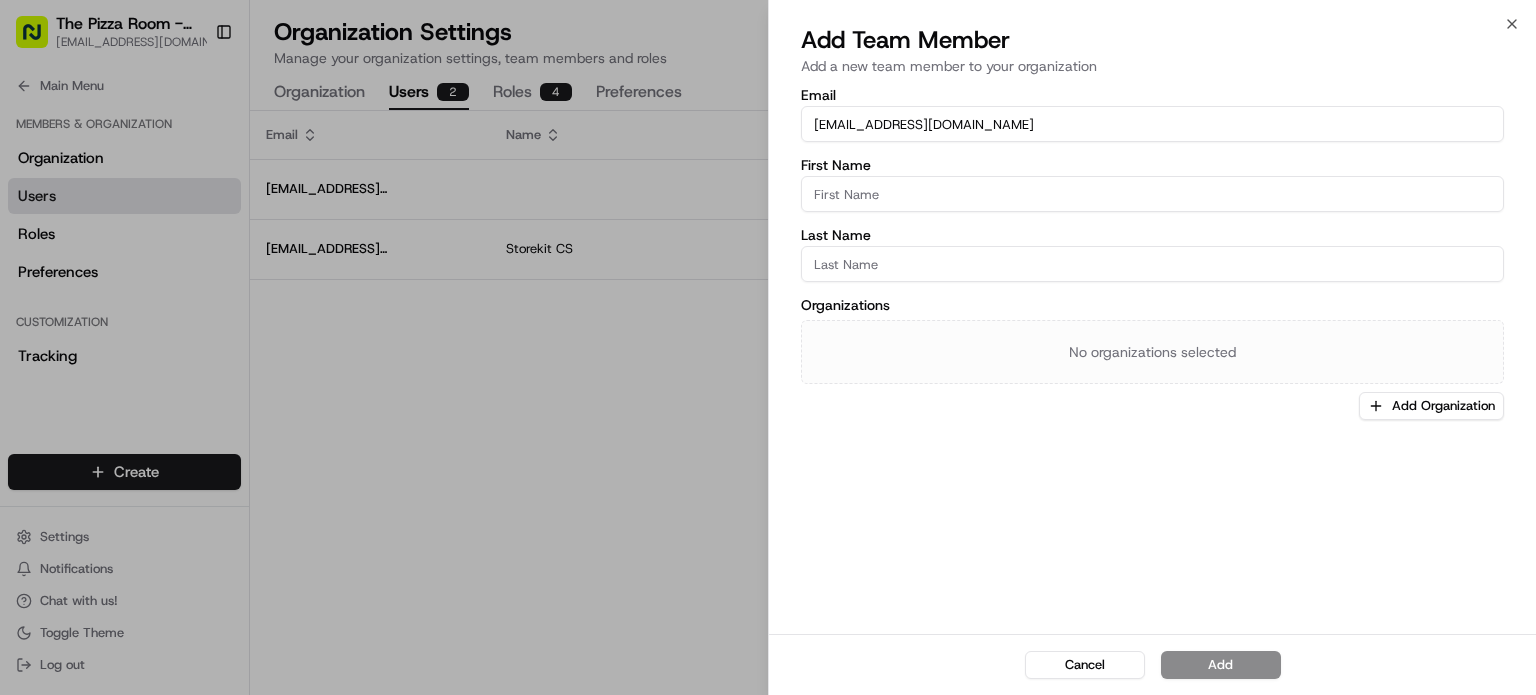 type on "[PERSON_NAME]" 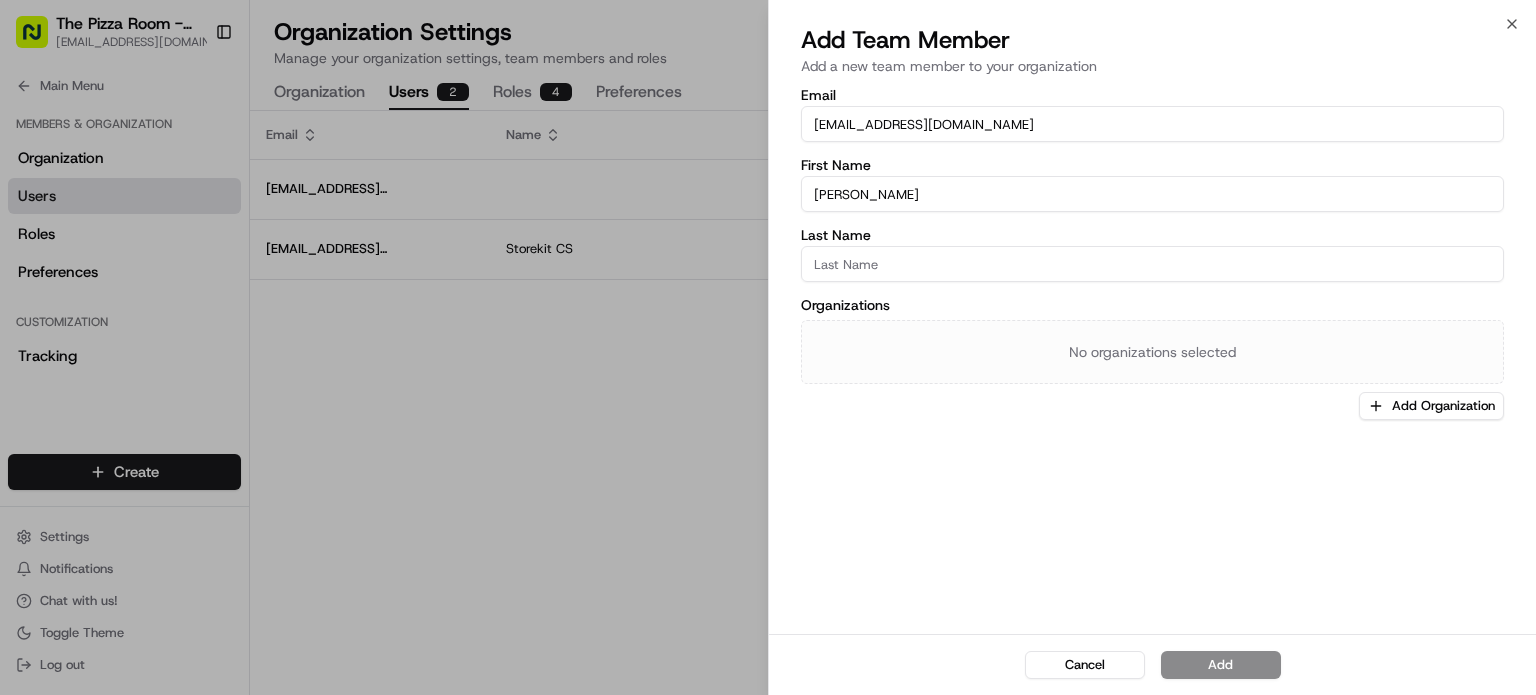 type on "Ant" 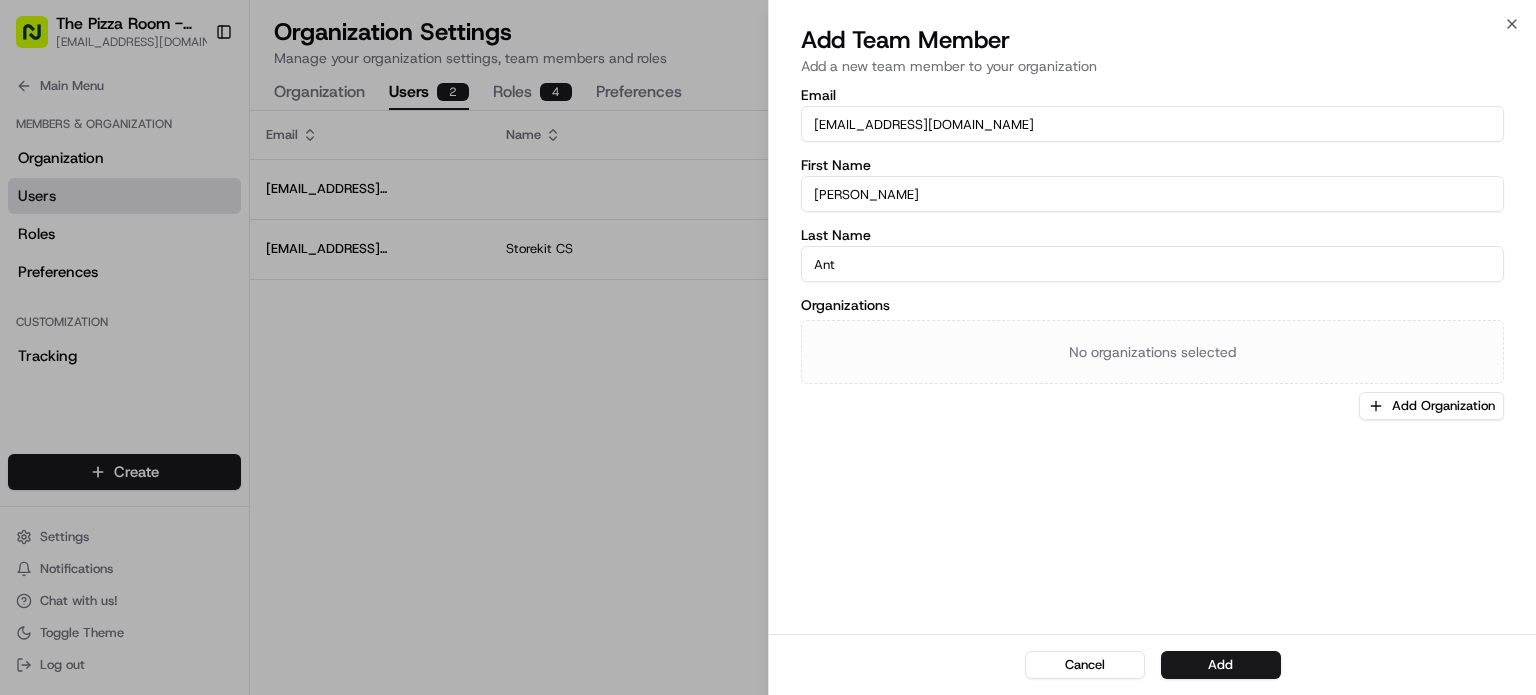 click on "Ant" at bounding box center [1152, 264] 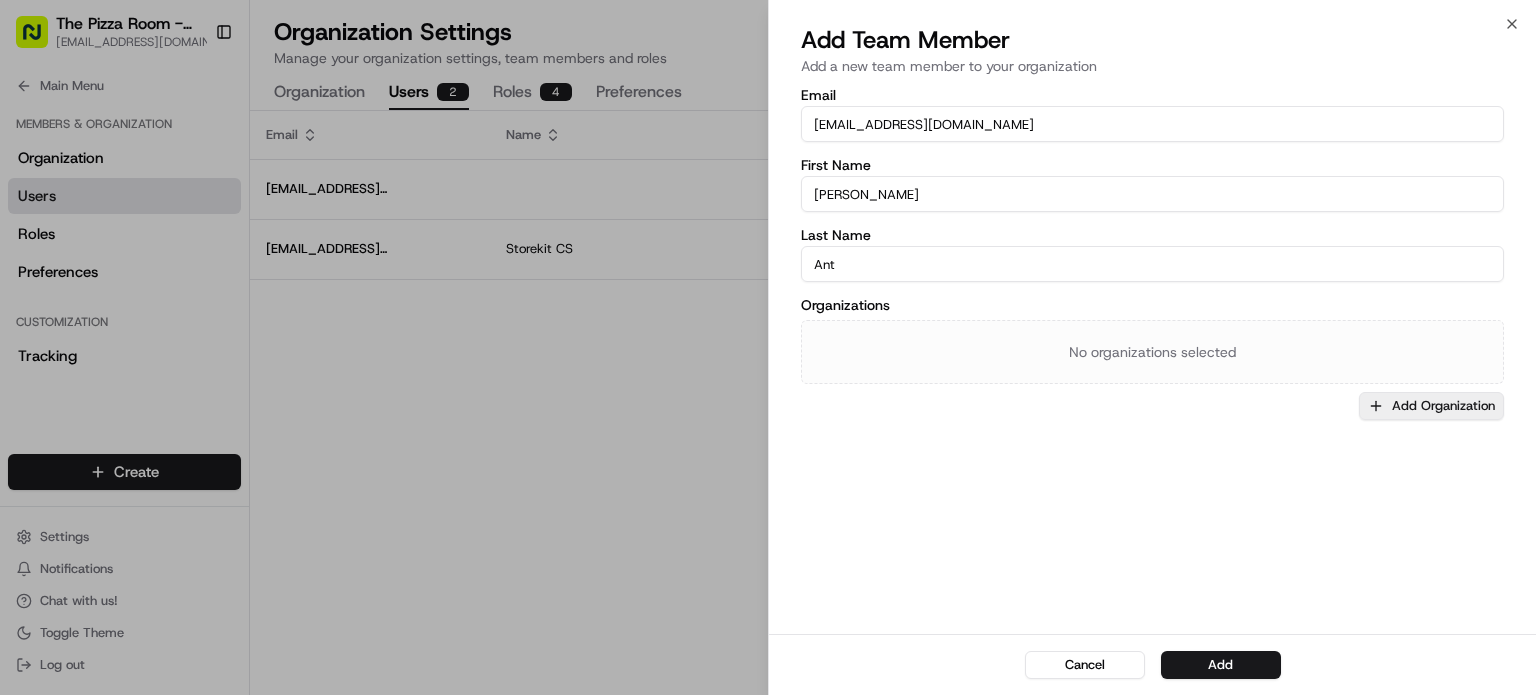click on "Add Organization" at bounding box center [1431, 406] 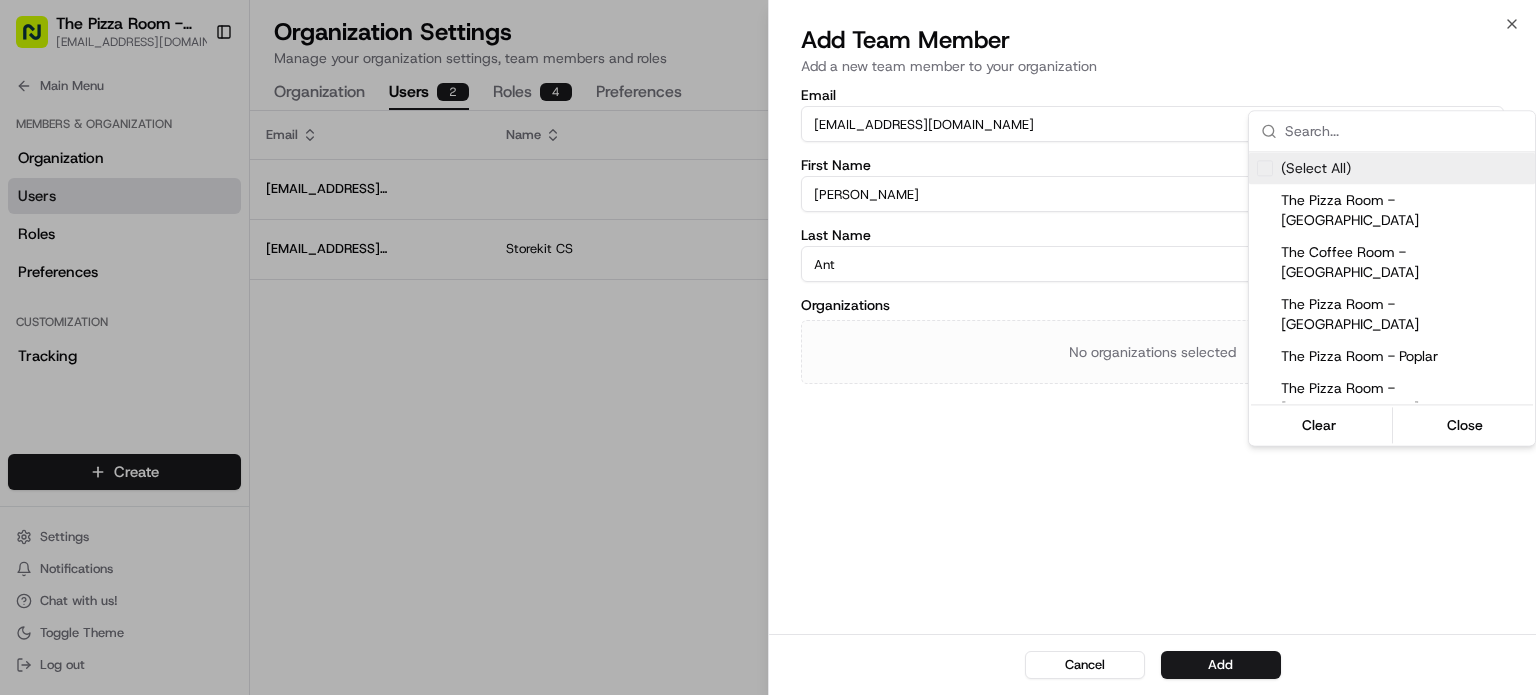 click on "(Select All)" at bounding box center [1316, 168] 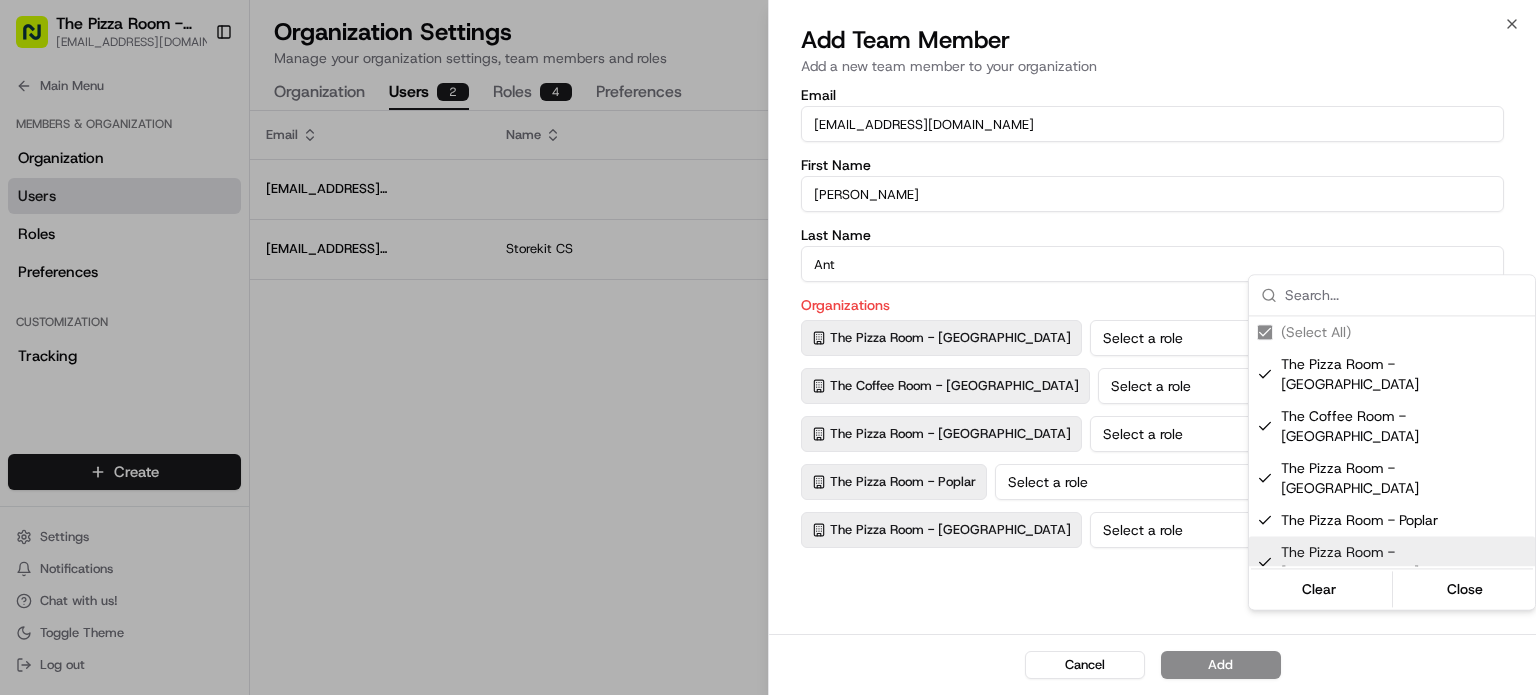 click at bounding box center (768, 347) 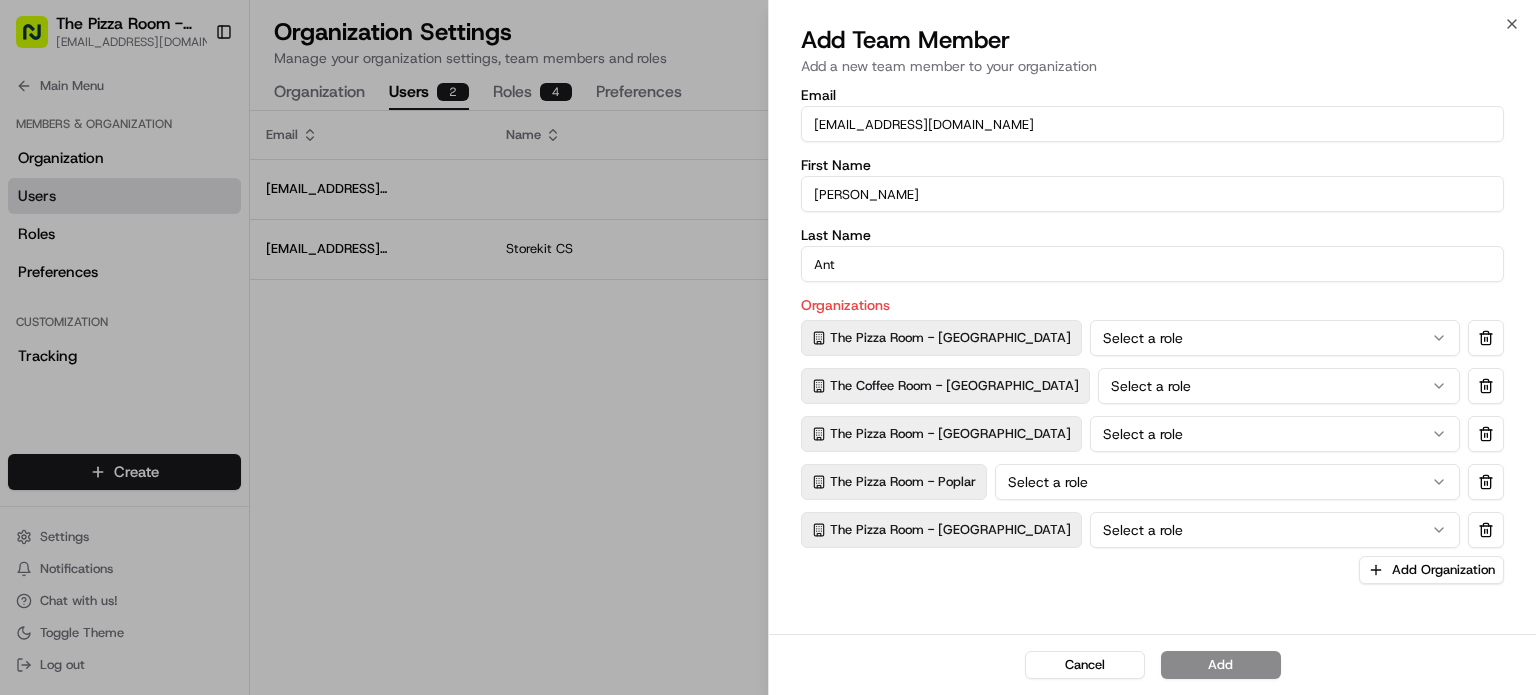 click on "Select a role" at bounding box center (1275, 338) 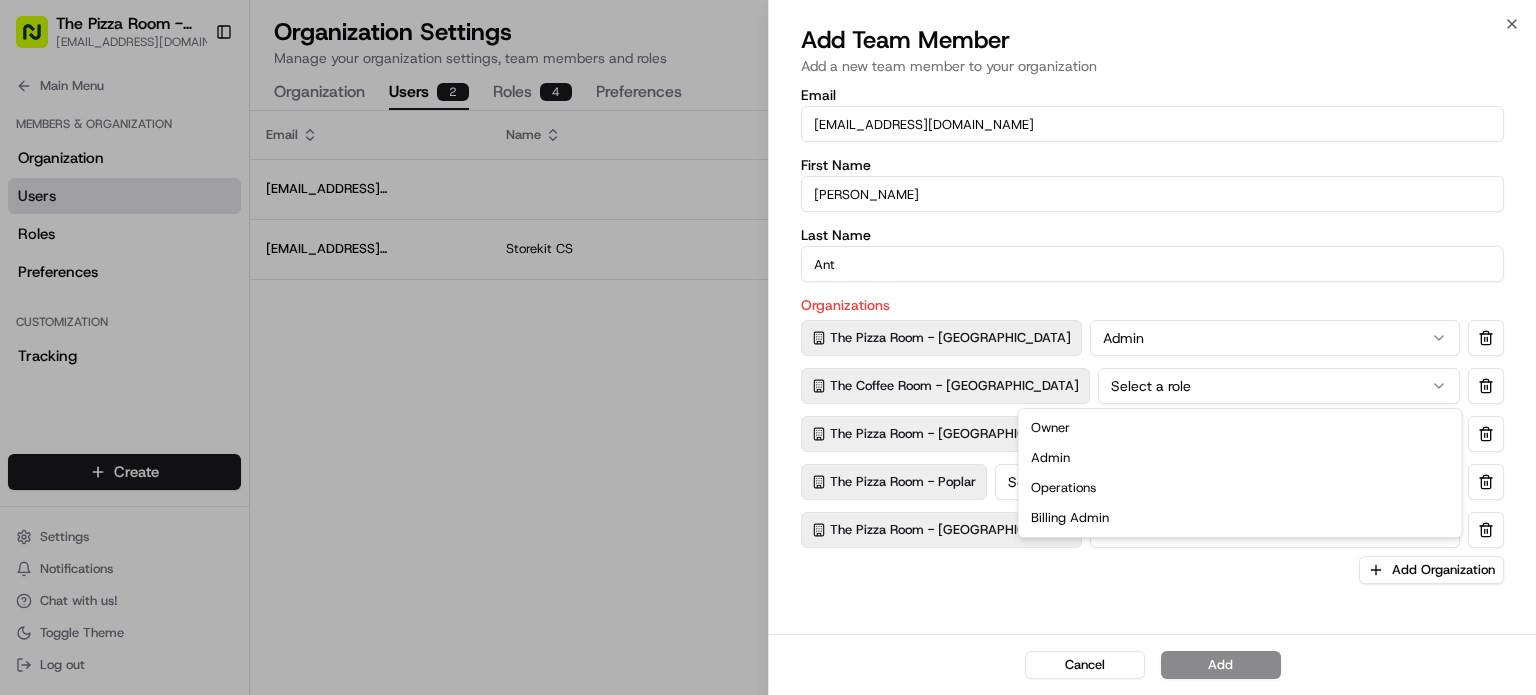 click on "Select a role" at bounding box center (1279, 386) 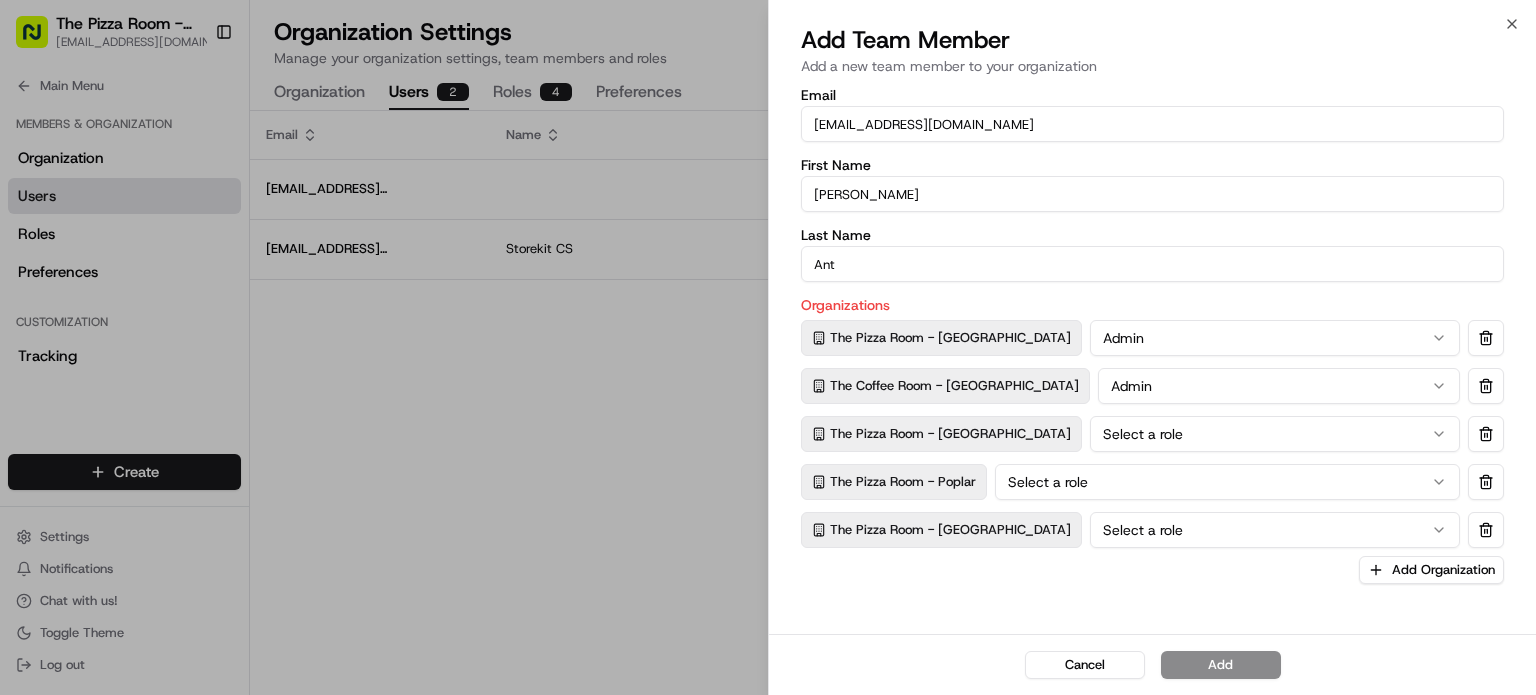 click on "Select a role" at bounding box center (1275, 434) 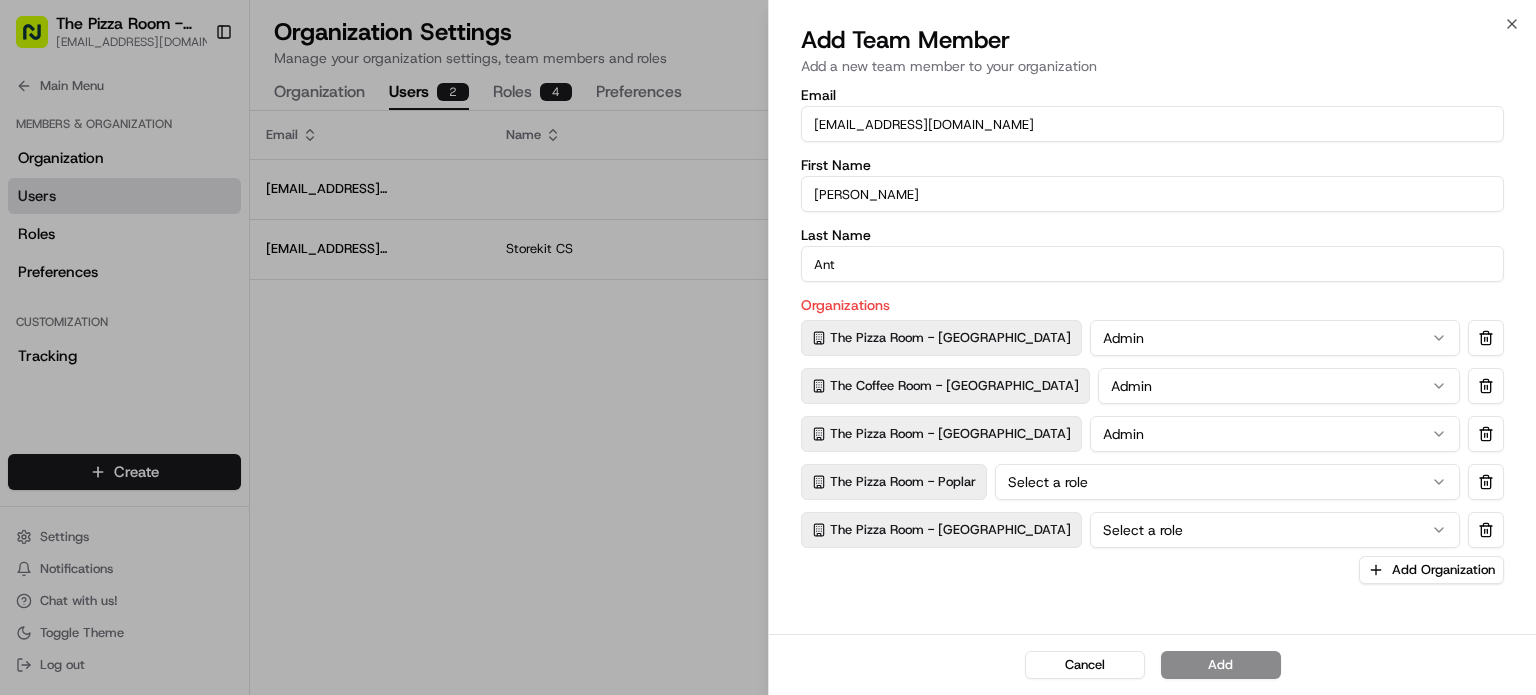 click on "Select a role" at bounding box center (1227, 482) 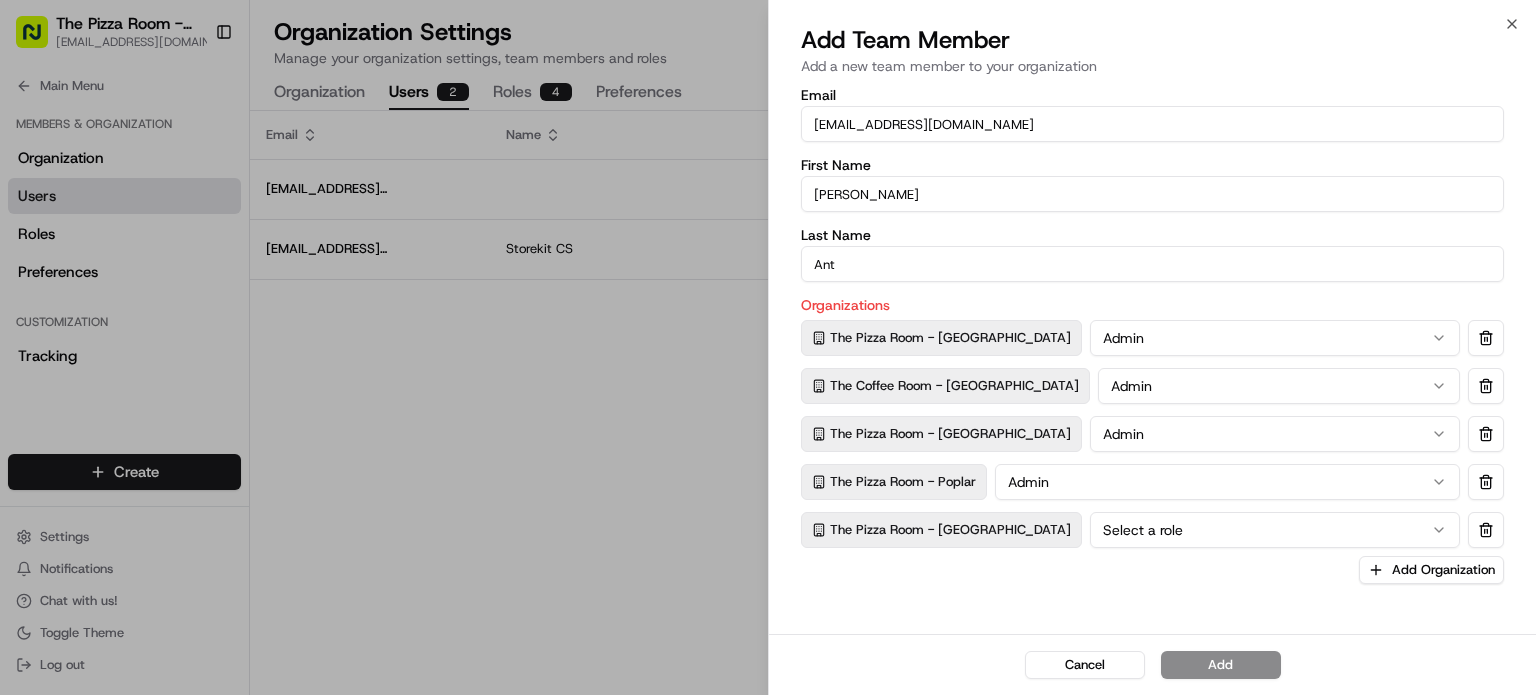 click on "Select a role" at bounding box center [1275, 530] 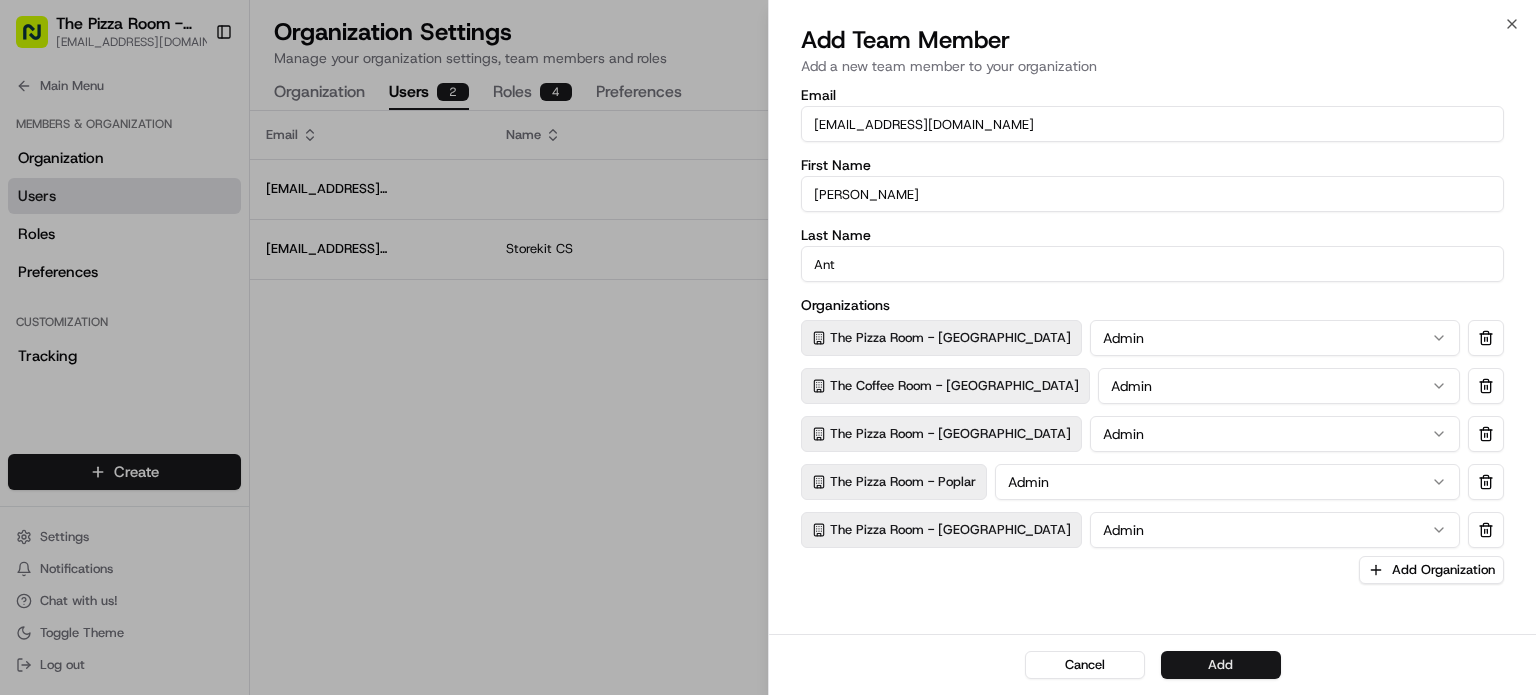 click on "Add" at bounding box center [1221, 665] 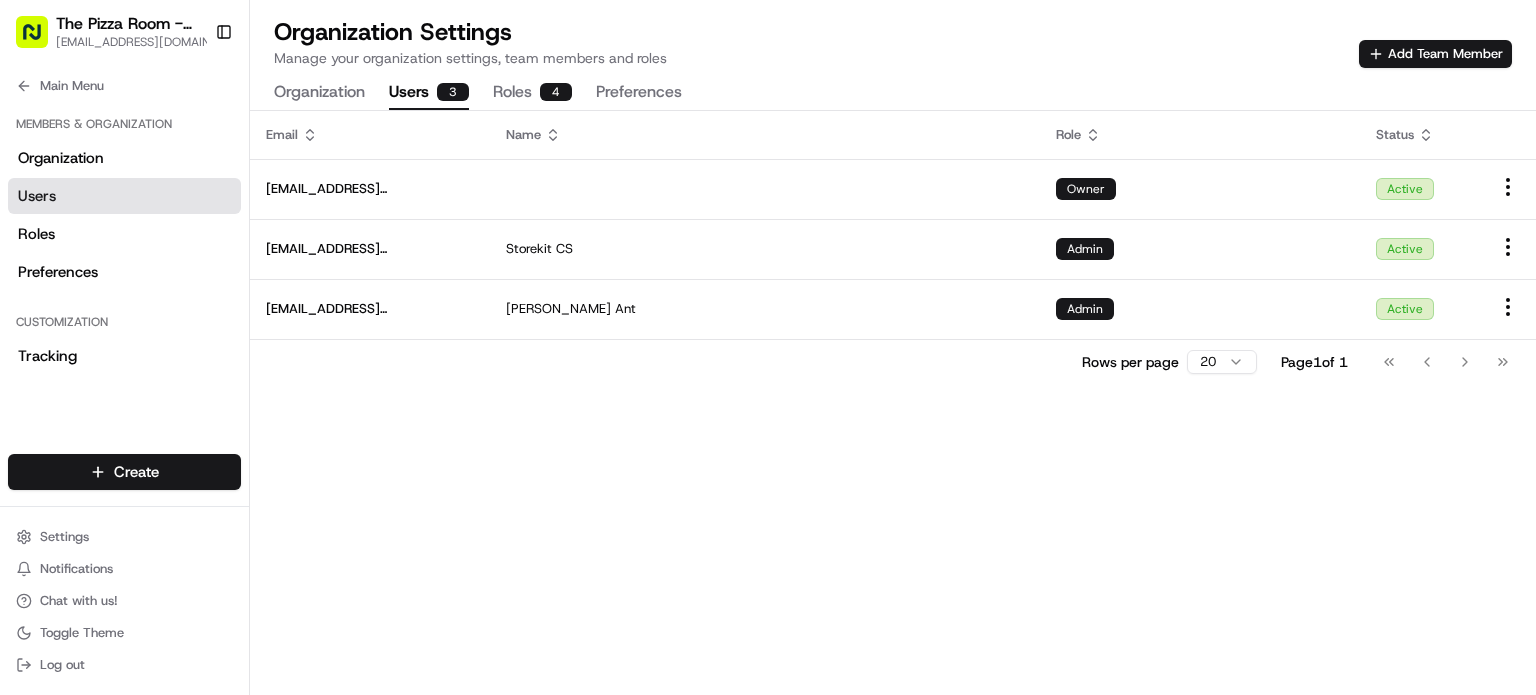 click on "Roles 4" at bounding box center (532, 93) 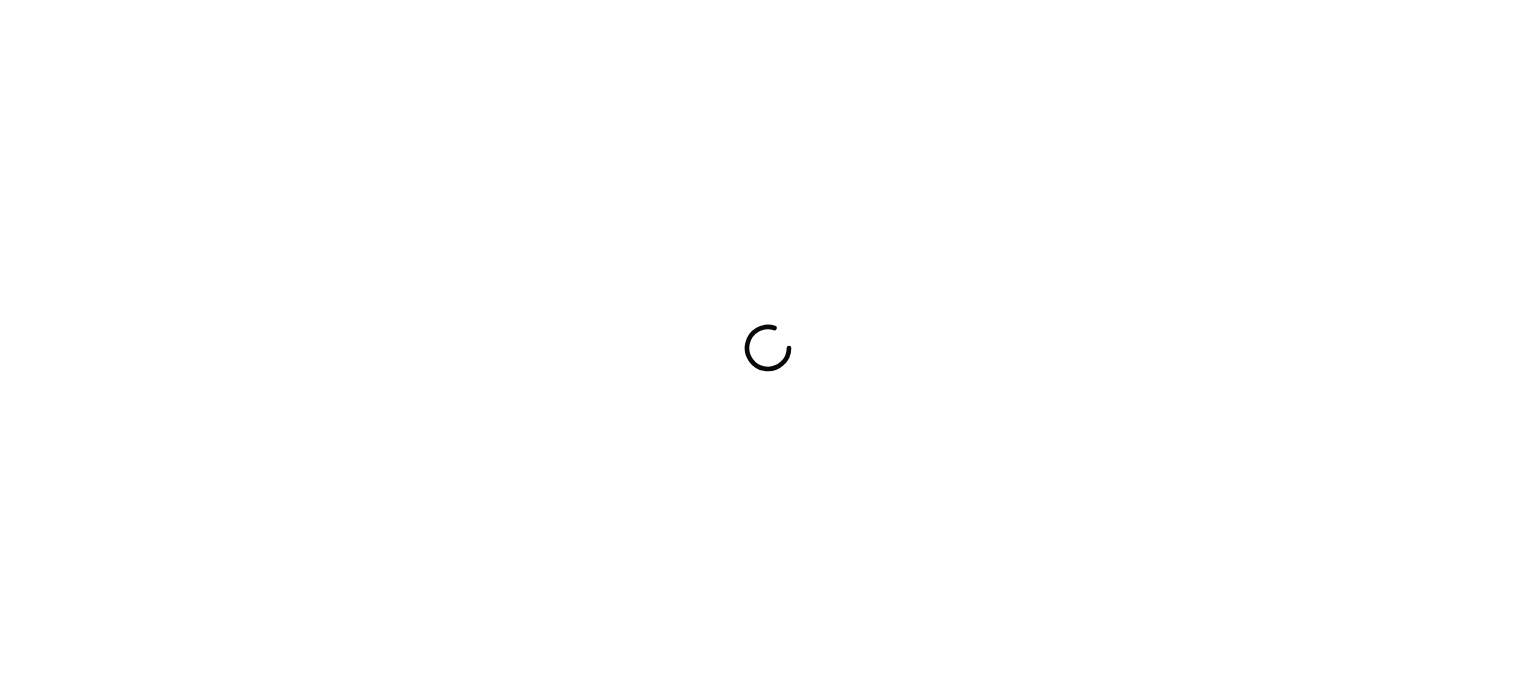 scroll, scrollTop: 0, scrollLeft: 0, axis: both 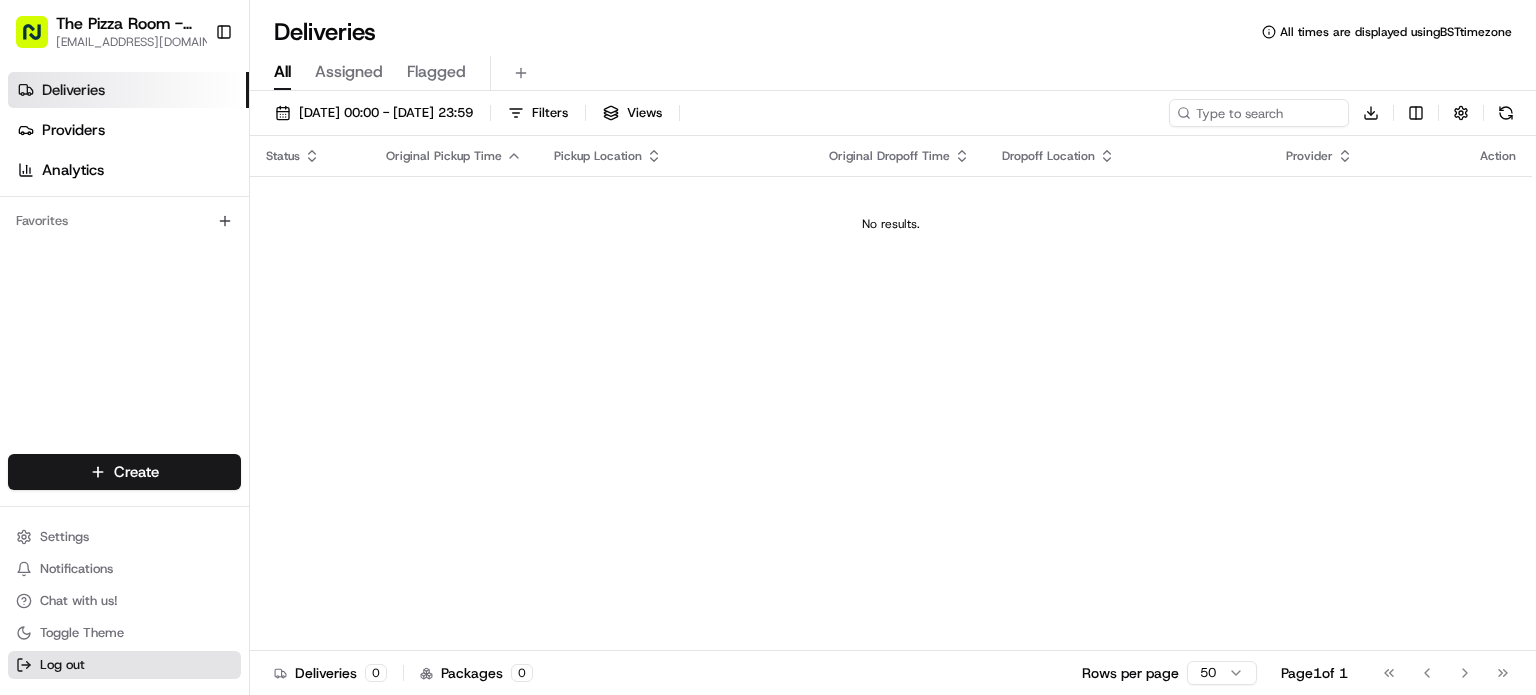 click on "Log out" at bounding box center (62, 665) 